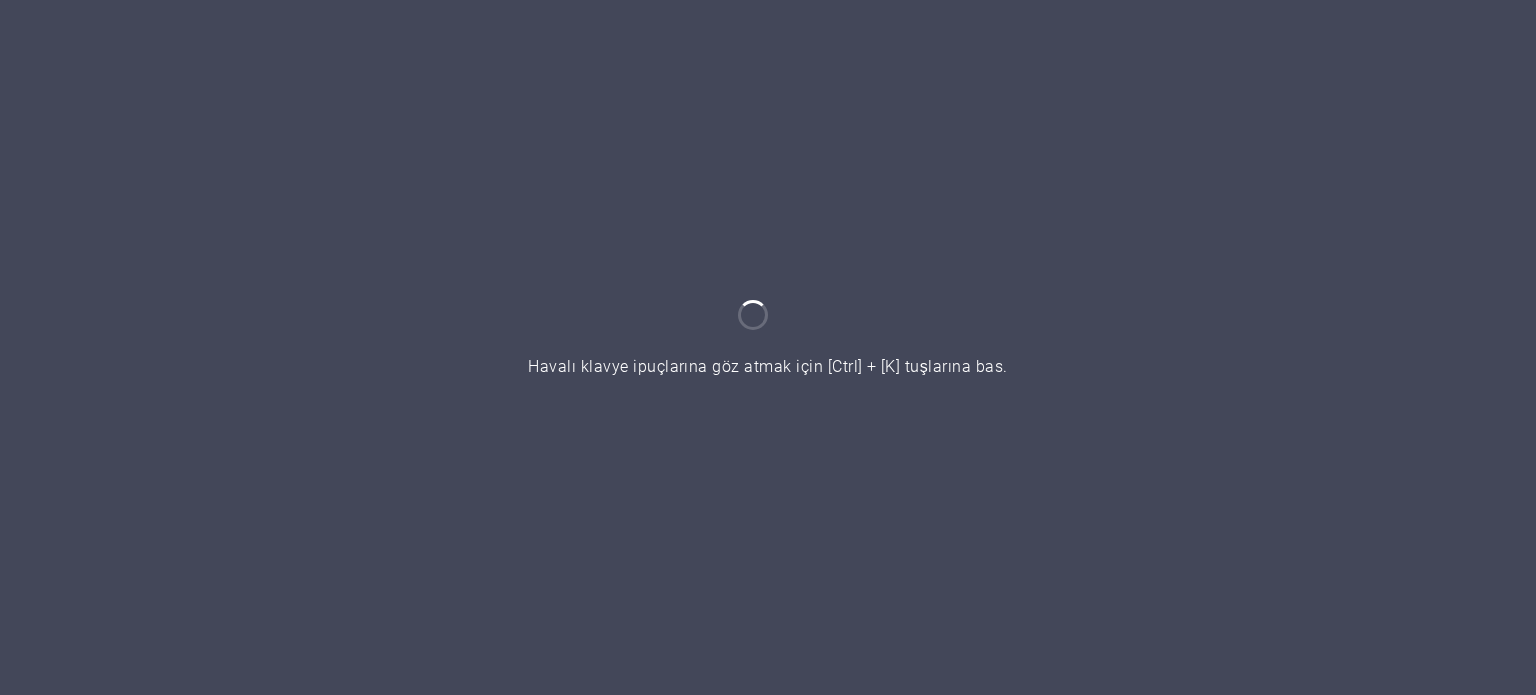 scroll, scrollTop: 0, scrollLeft: 0, axis: both 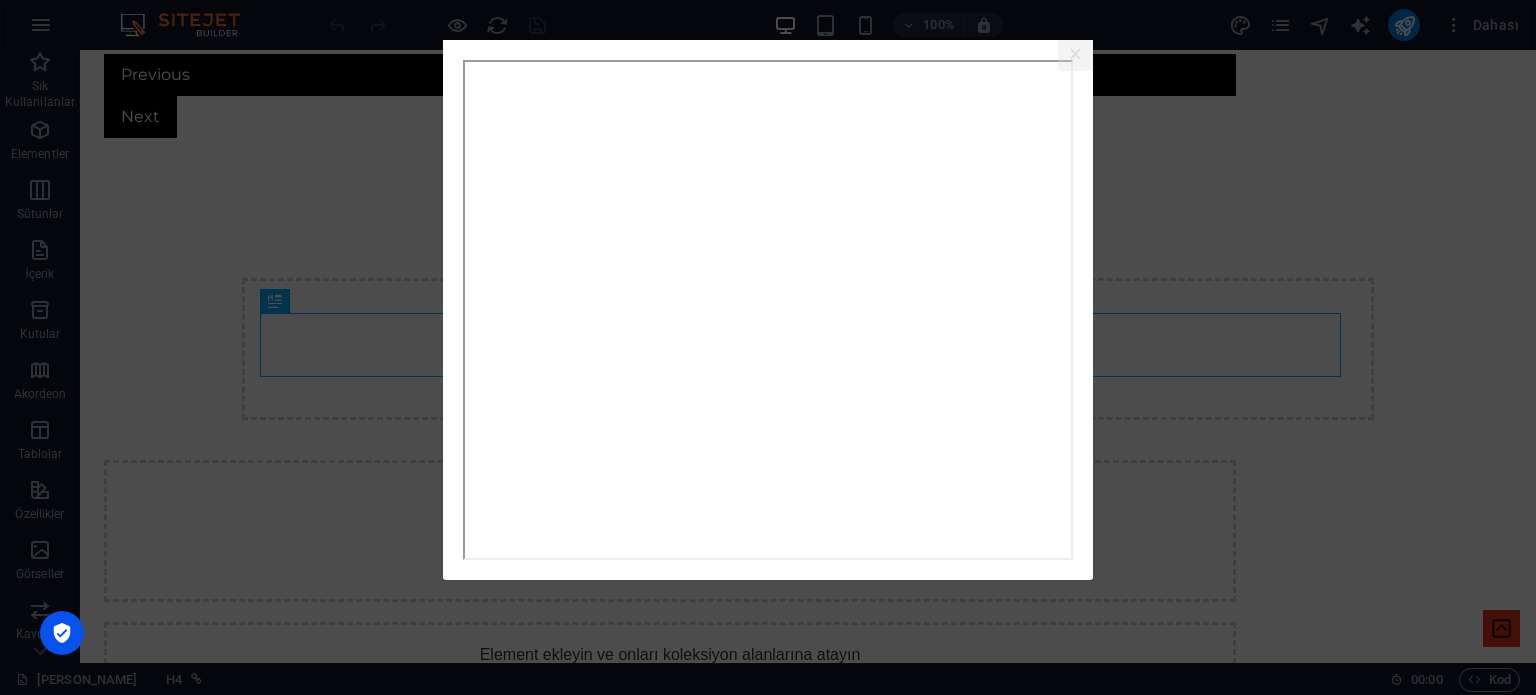 click on "×" 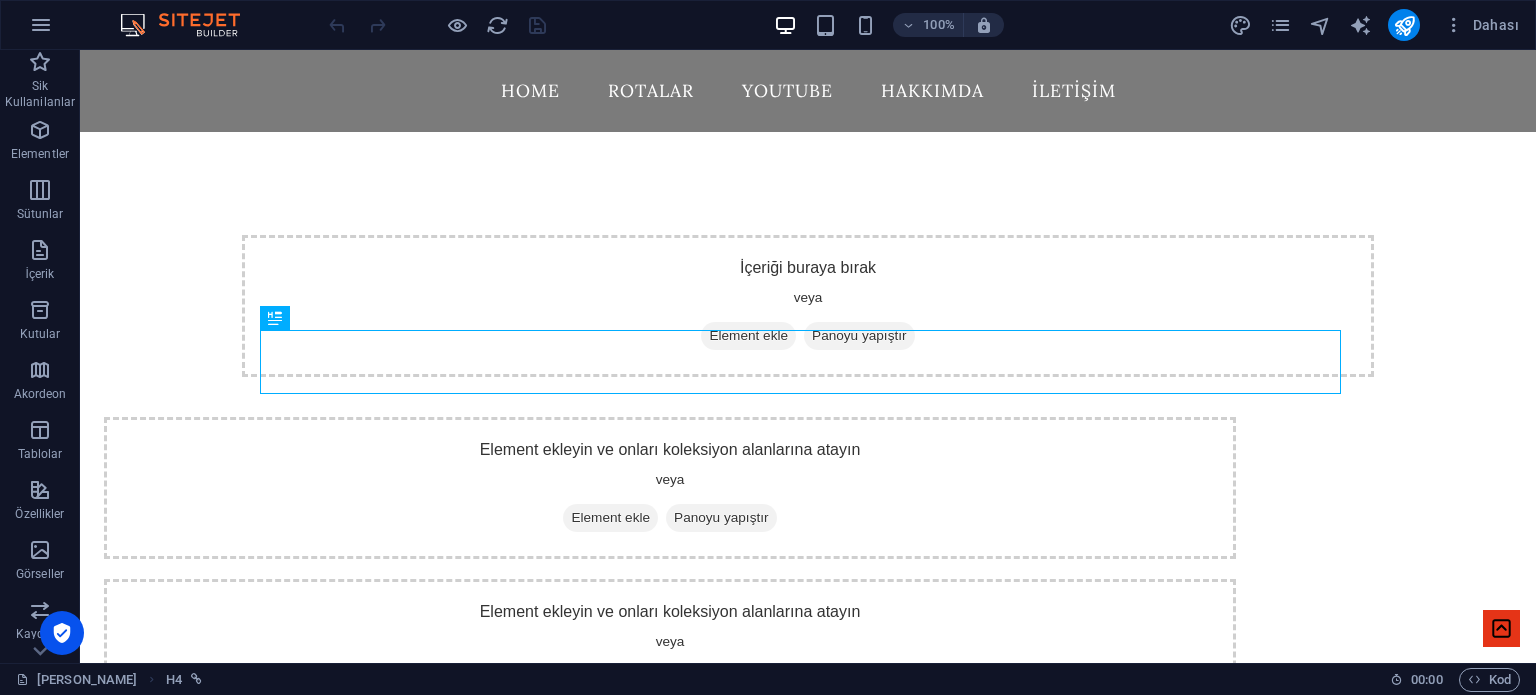 scroll, scrollTop: 2842, scrollLeft: 0, axis: vertical 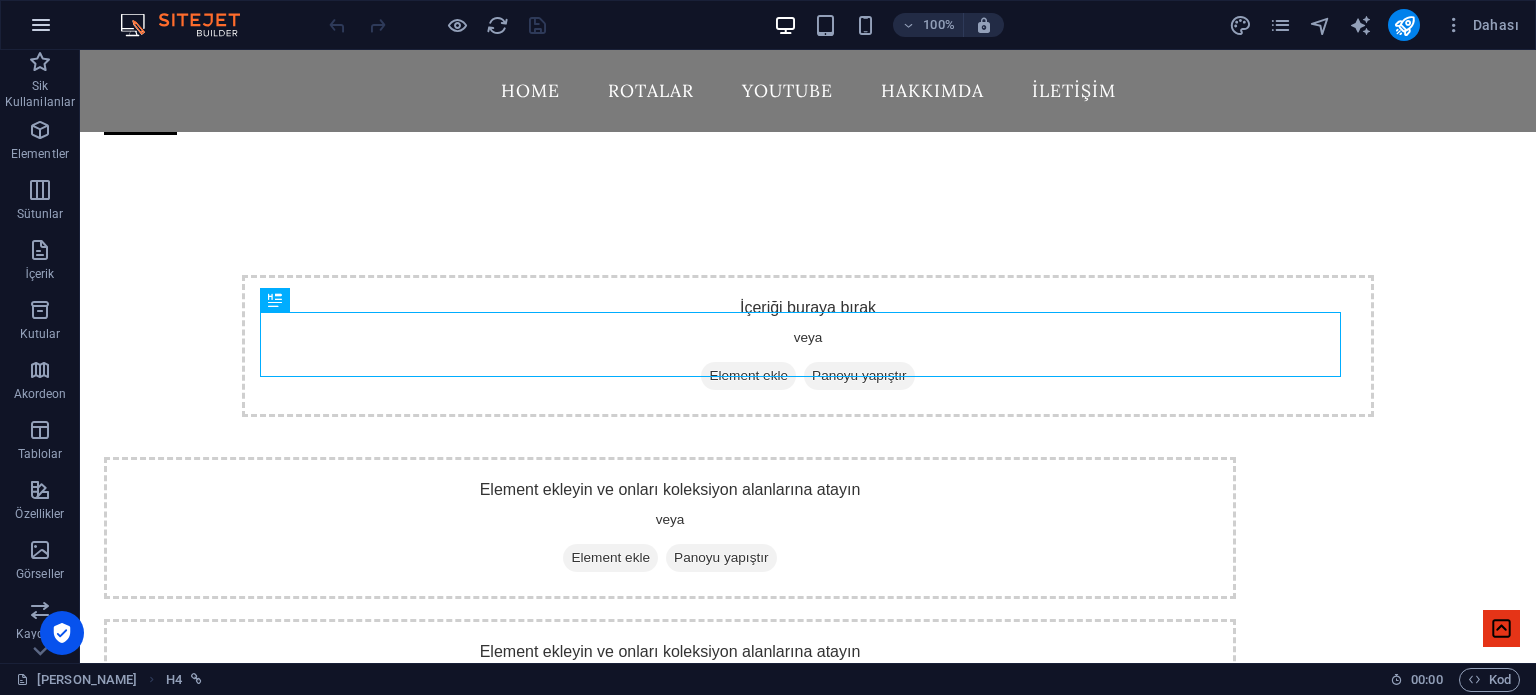 click at bounding box center [41, 25] 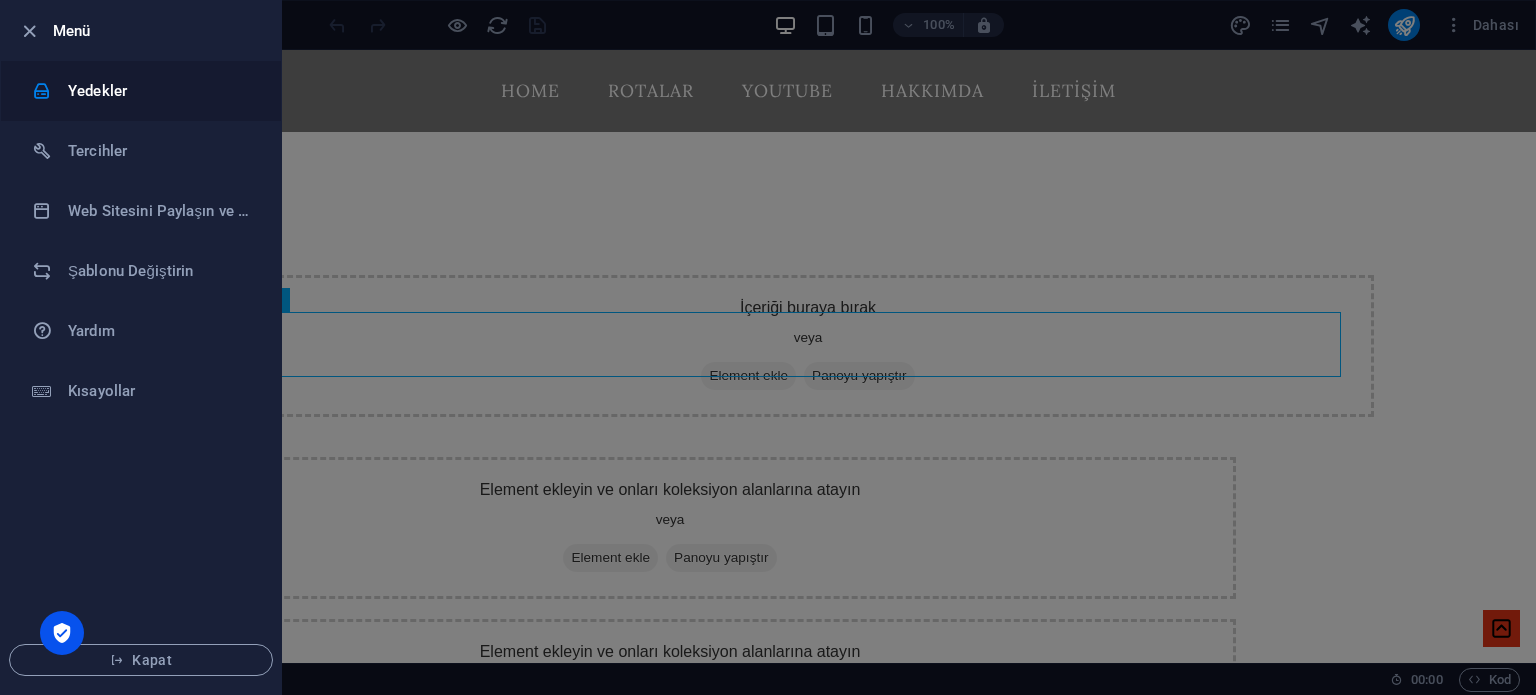 click on "Yedekler" at bounding box center [160, 91] 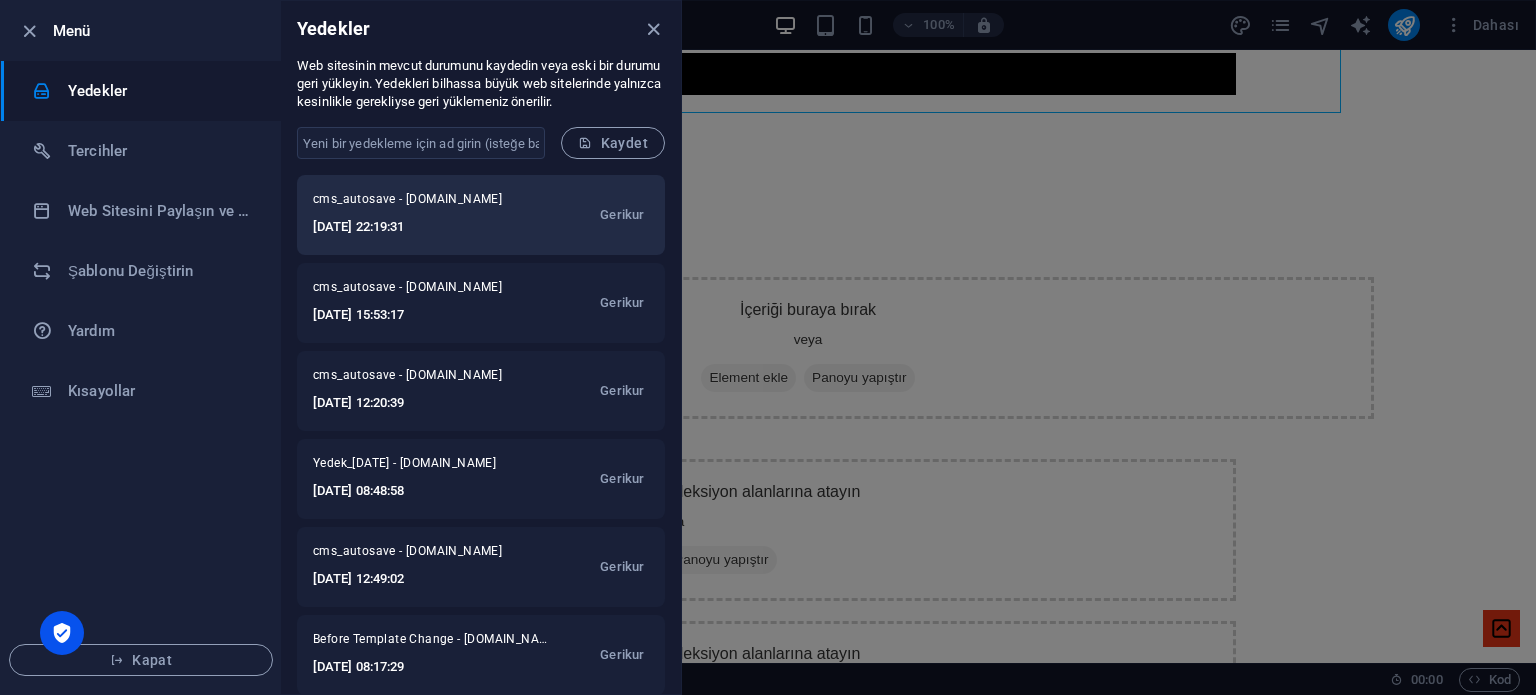 scroll, scrollTop: 3168, scrollLeft: 0, axis: vertical 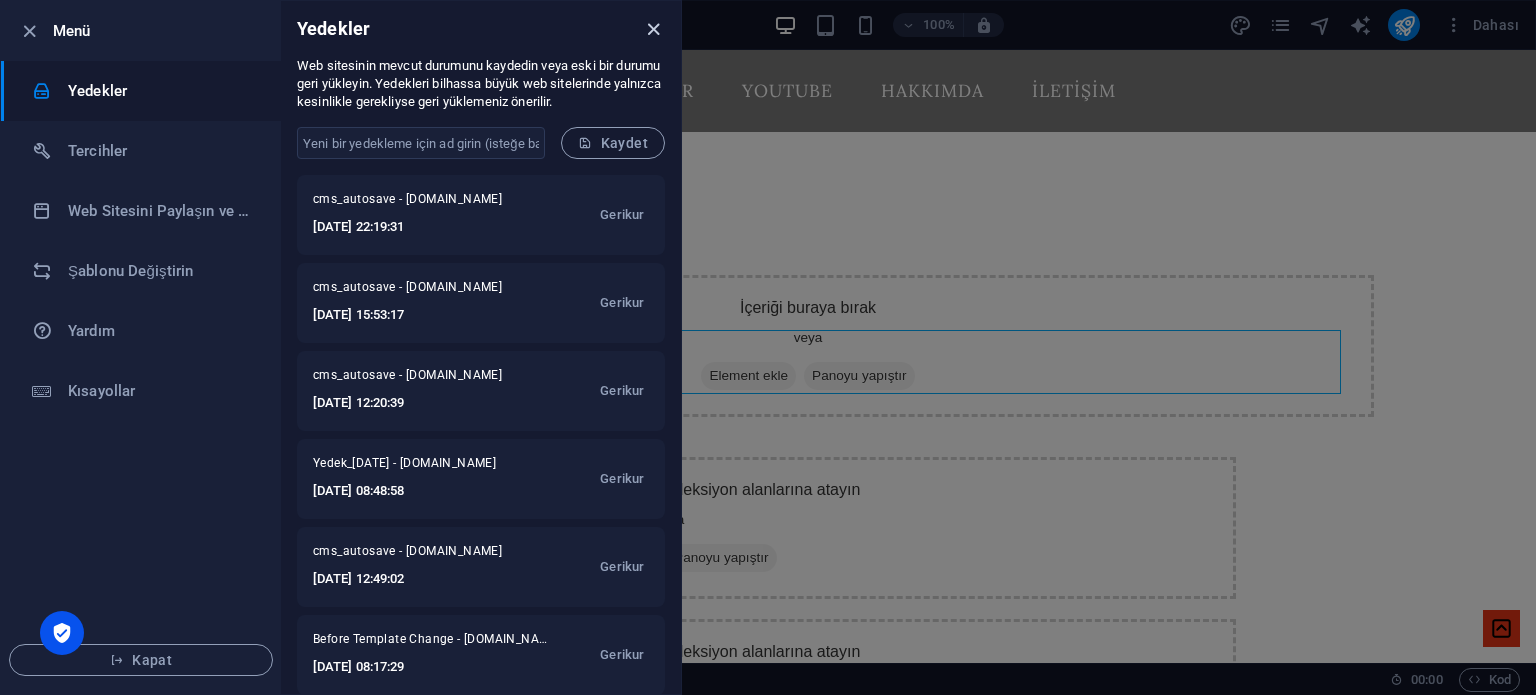 click at bounding box center [653, 29] 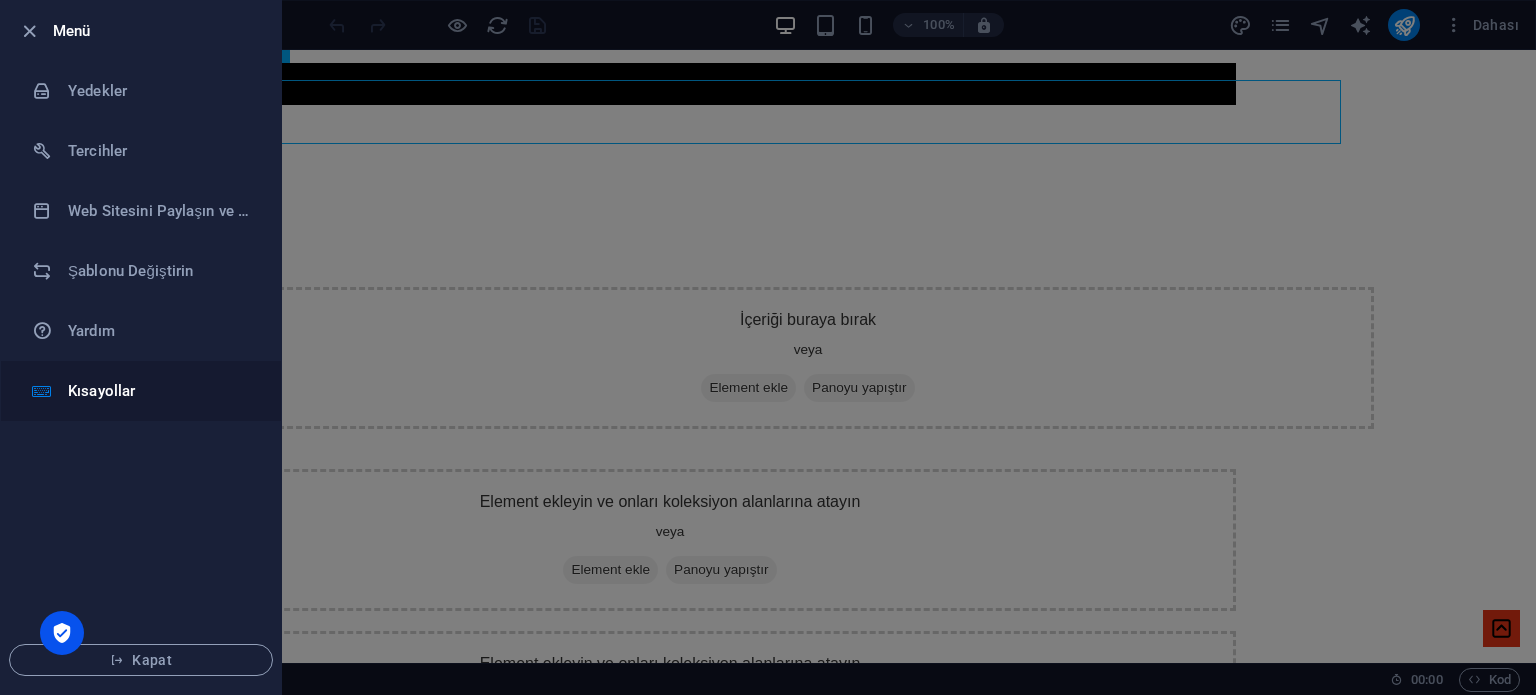scroll, scrollTop: 3168, scrollLeft: 0, axis: vertical 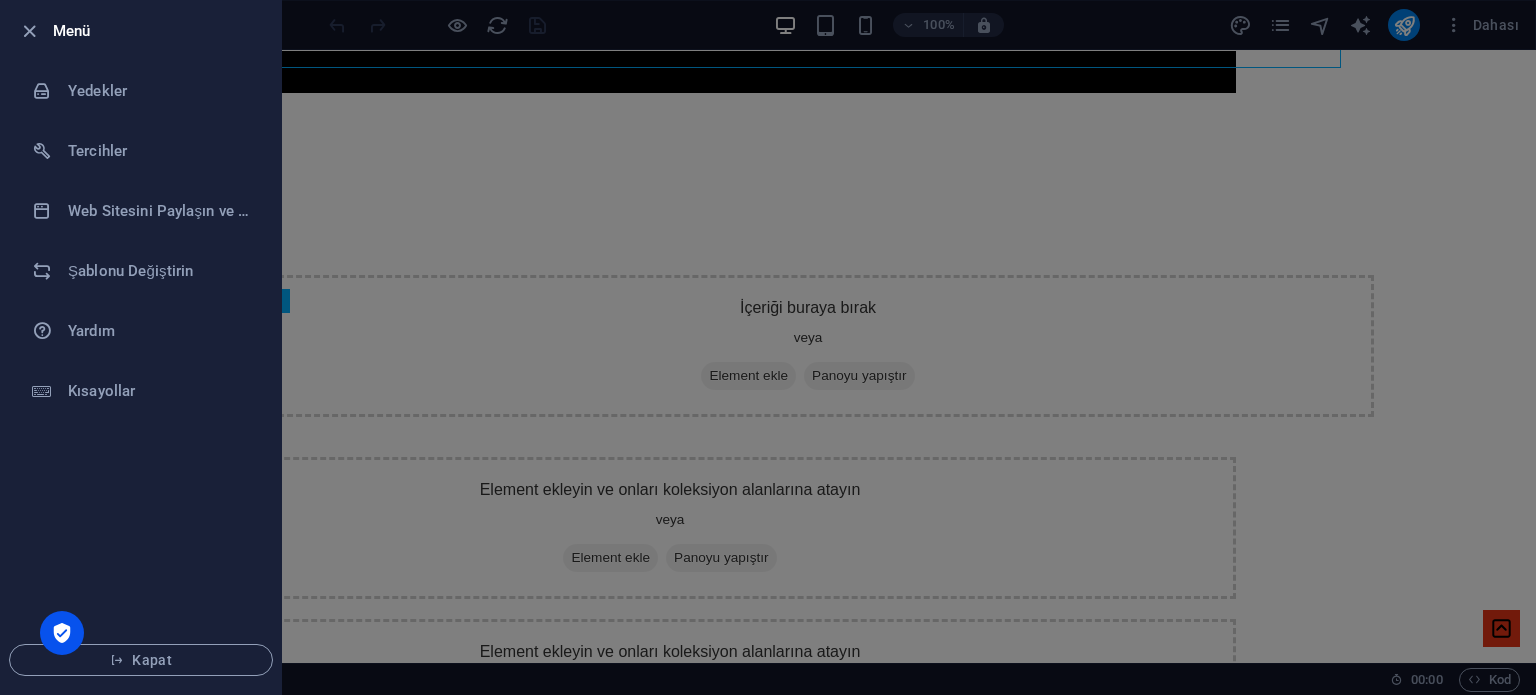 click at bounding box center (768, 347) 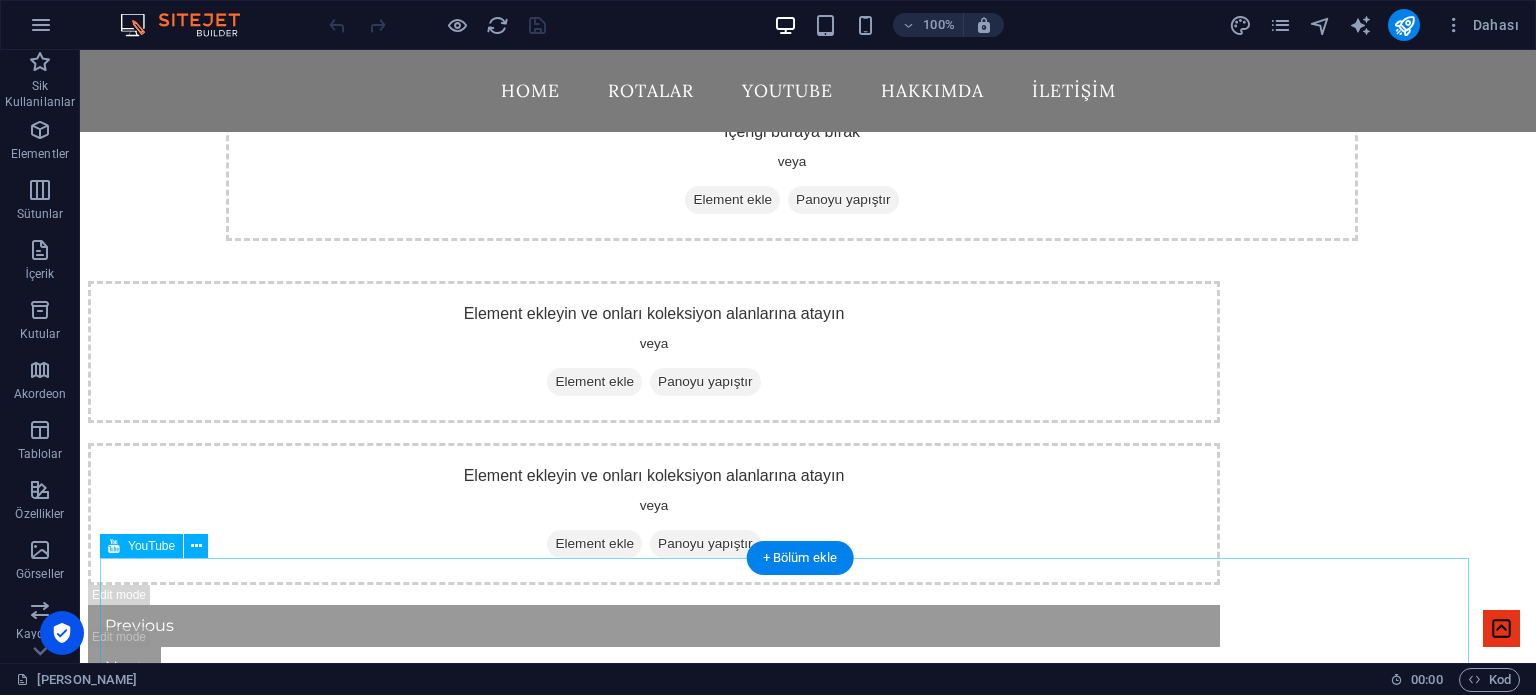 scroll, scrollTop: 3017, scrollLeft: 16, axis: both 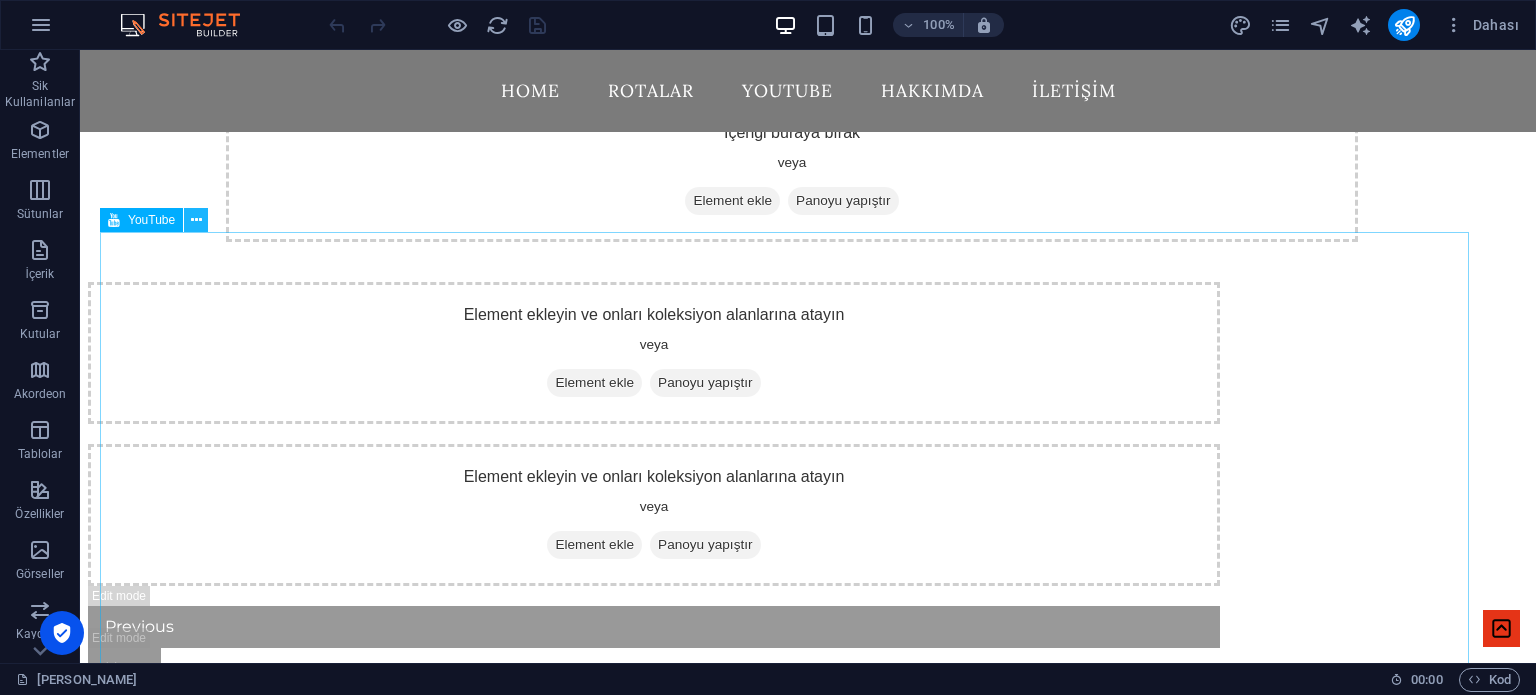 click at bounding box center [196, 220] 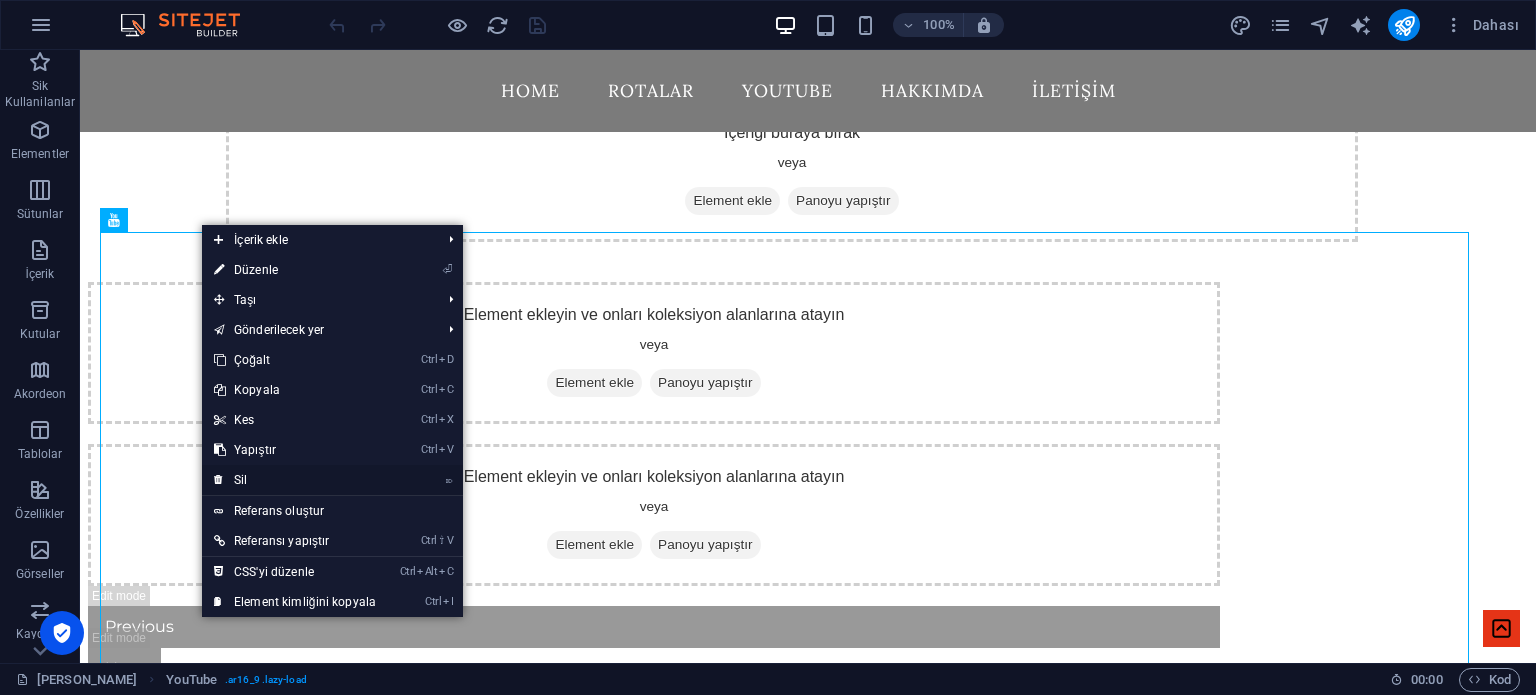 click on "⌦  Sil" at bounding box center [295, 480] 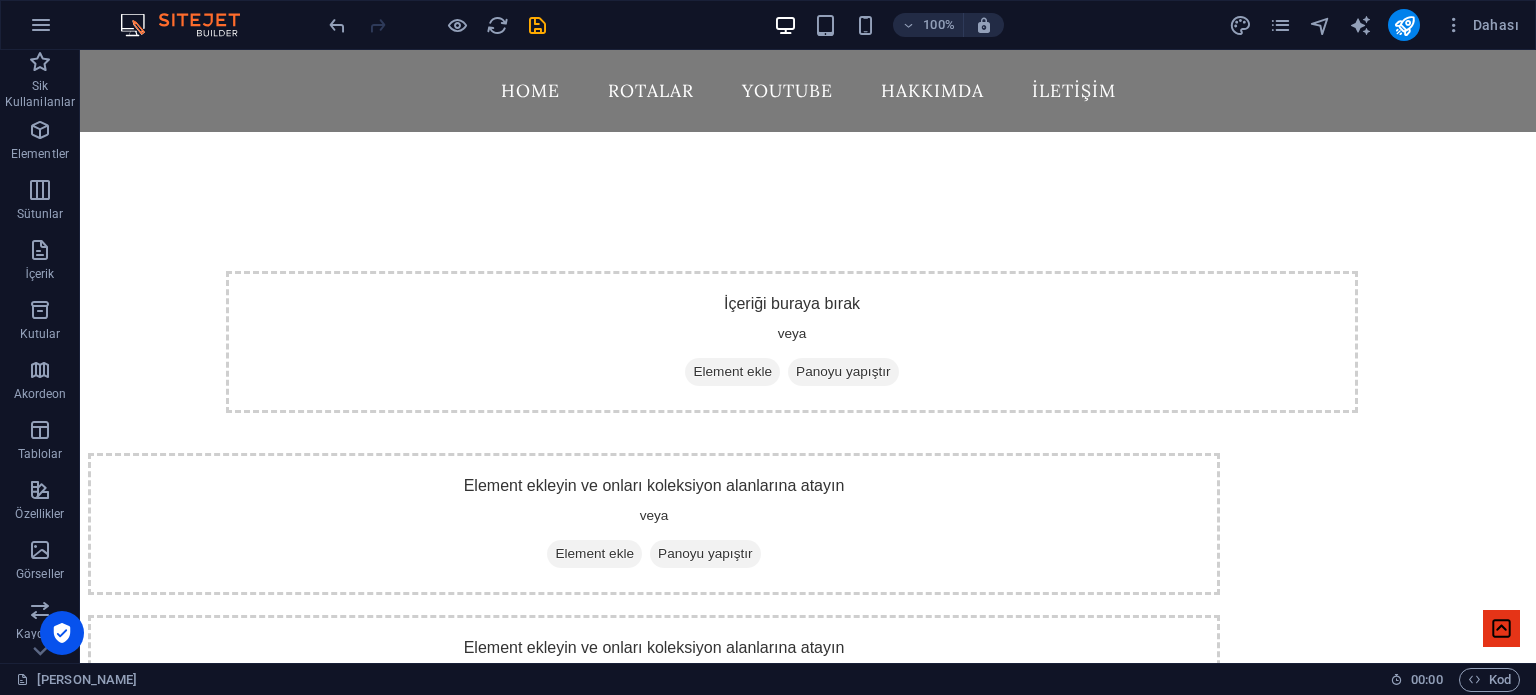 scroll, scrollTop: 2780, scrollLeft: 16, axis: both 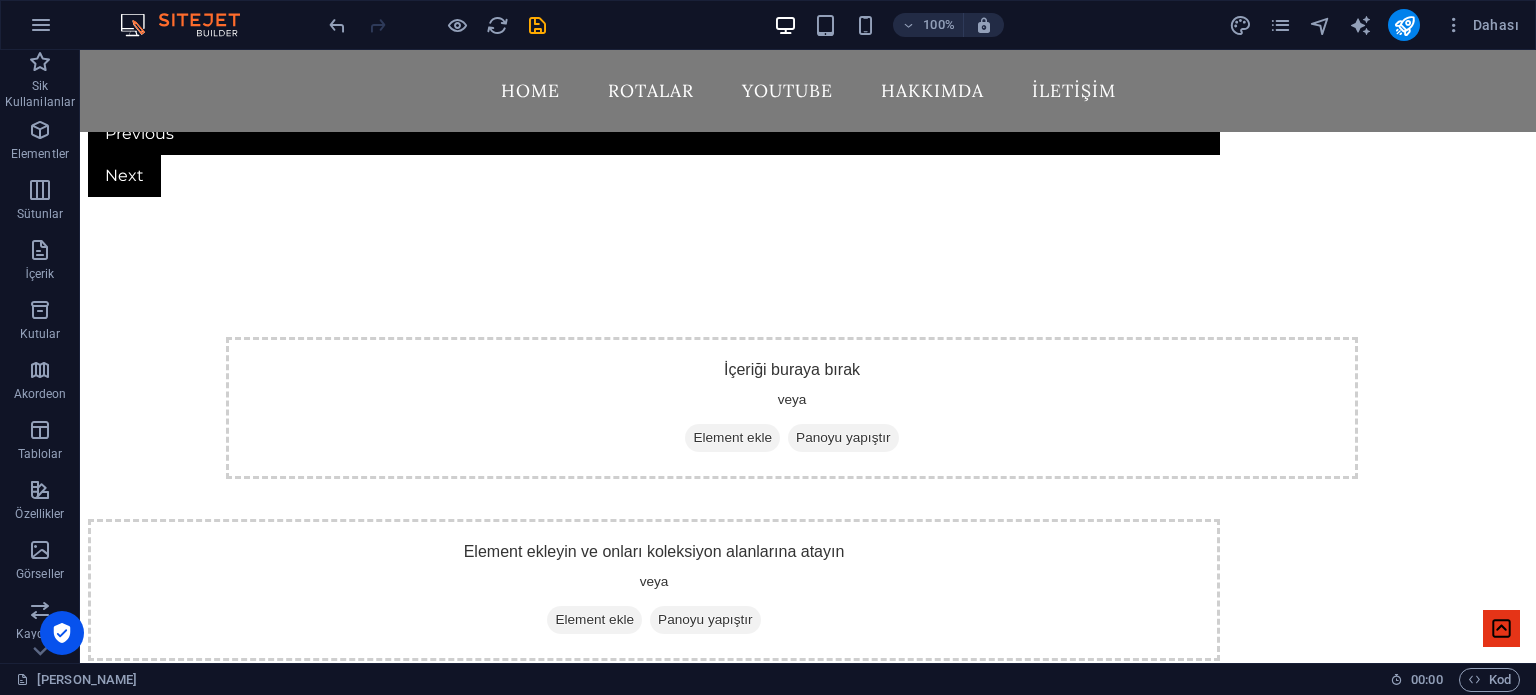 click on "🌍"Keşfet, Uç, Yaşa!"   Home Rotalar Amerika Avrupa Orta Doğu Uzak Doğu & Asya YouTube Hakkımda İletişim
1 2 İçeriği buraya bırak veya  Element ekle  Panoyu yapıştır Element ekleyin ve onları koleksiyon alanlarına atayın veya  Element ekle  Panoyu yapıştır Element ekleyin ve onları koleksiyon alanlarına atayın veya  Element ekle  Panoyu yapıştır Element ekleyin ve onları koleksiyon alanlarına atayın veya  Element ekle  Panoyu yapıştır Element ekleyin ve onları koleksiyon alanlarına atayın veya  Element ekle  Panoyu yapıştır Element ekleyin ve onları koleksiyon alanlarına atayın veya  Element ekle  Panoyu yapıştır Element ekleyin ve onları koleksiyon alanlarına atayın veya  Element ekle  Panoyu yapıştır Element ekleyin ve onları koleksiyon alanlarına atayın veya  Element ekle  Panoyu yapıştır Element ekleyin ve onları koleksiyon alanlarına atayın veya  Element ekle  Panoyu yapıştır  Previous Next  İçeriği buraya bırak" at bounding box center (792, 1205) 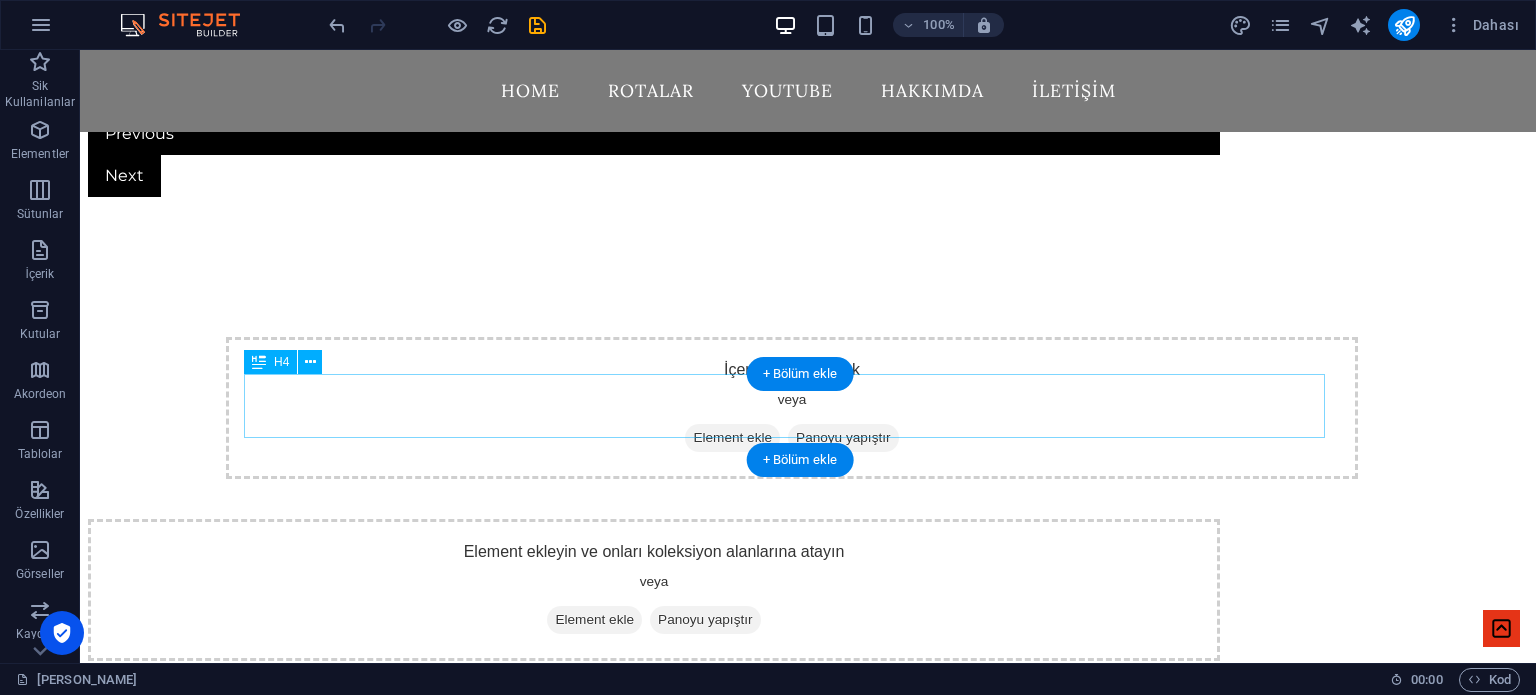 click on "Çelebihazar YouTube Kanalı" at bounding box center (792, 2571) 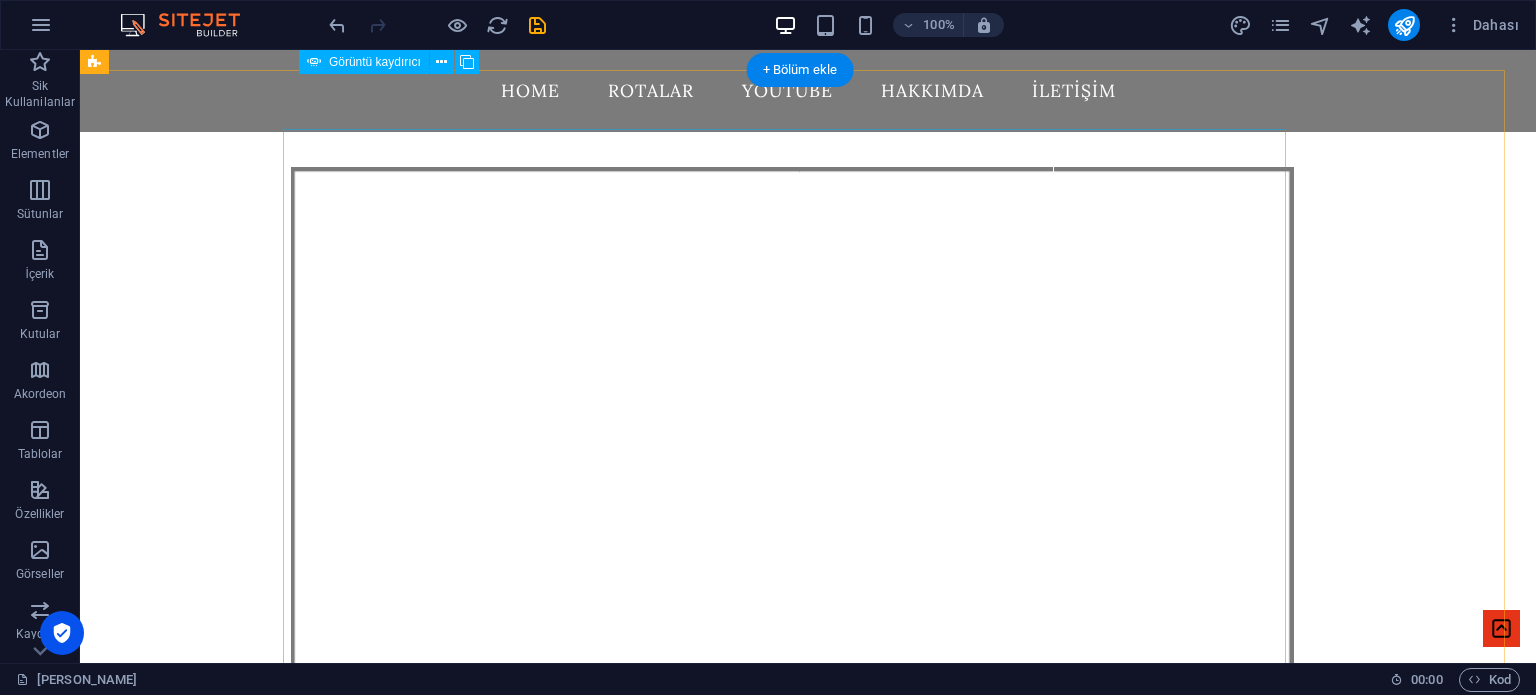 scroll, scrollTop: 167, scrollLeft: 16, axis: both 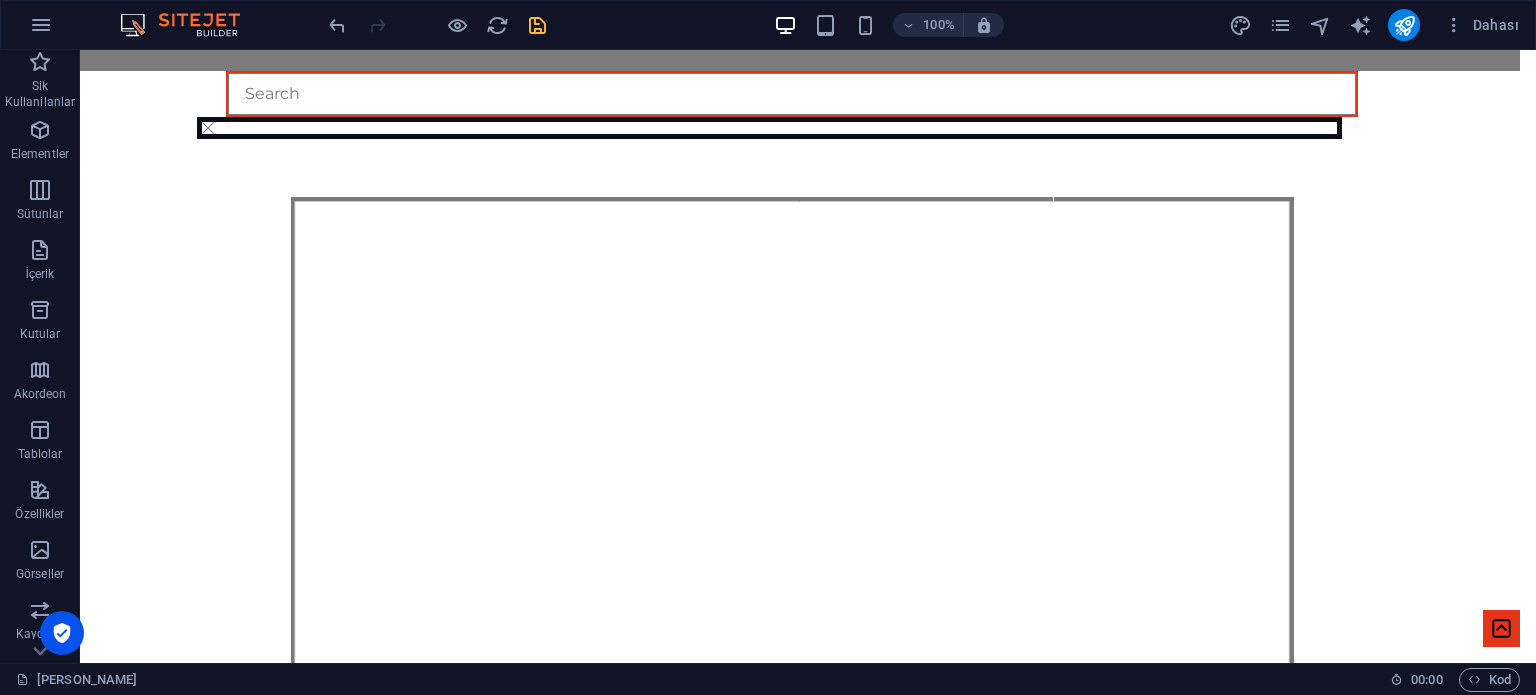click at bounding box center [537, 25] 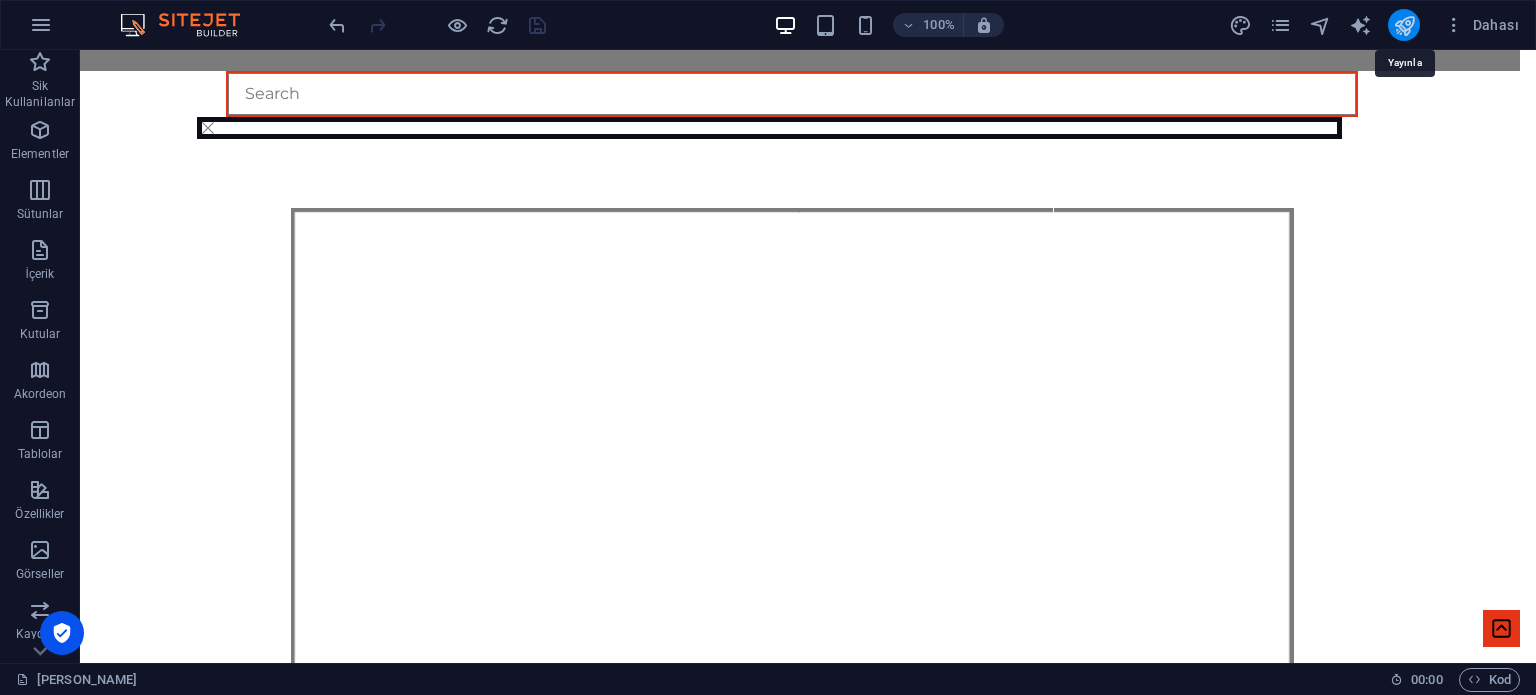 click at bounding box center (1404, 25) 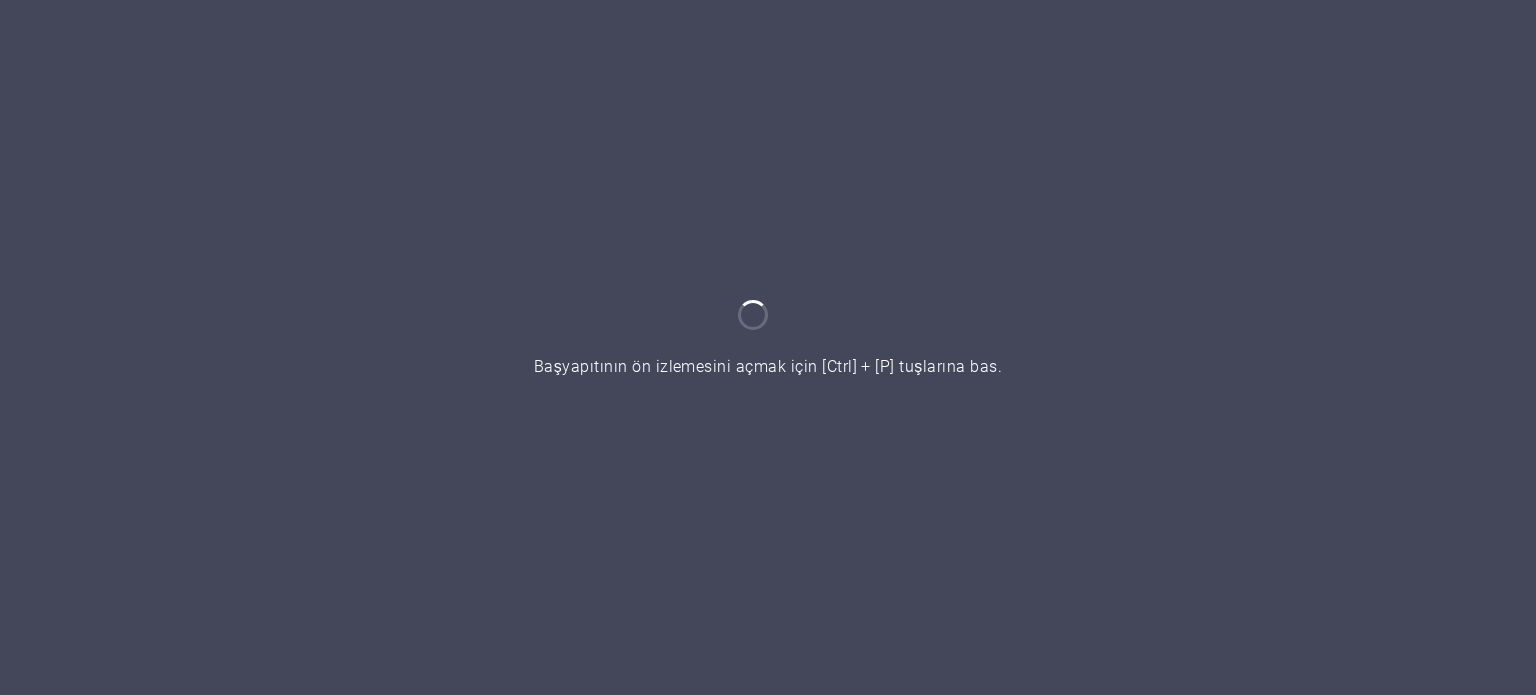 scroll, scrollTop: 0, scrollLeft: 0, axis: both 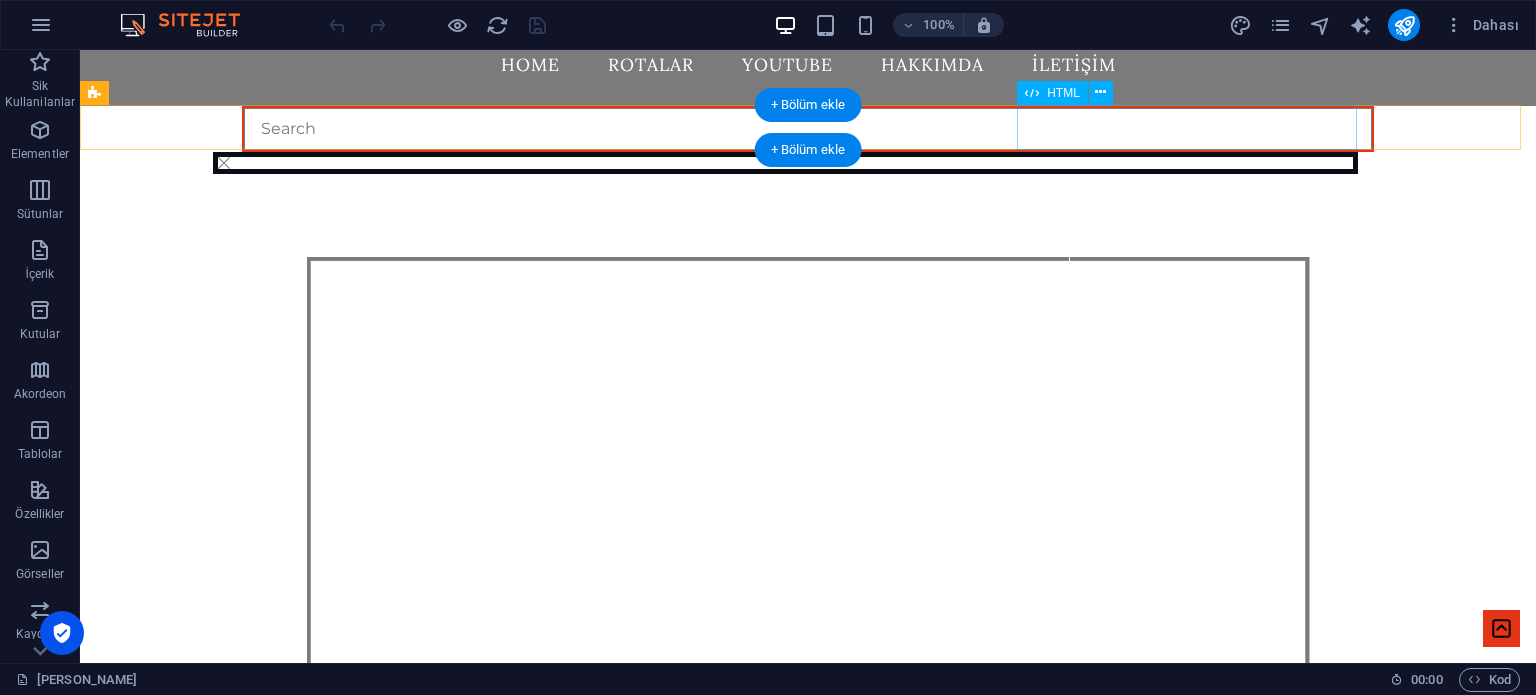 click at bounding box center (808, 129) 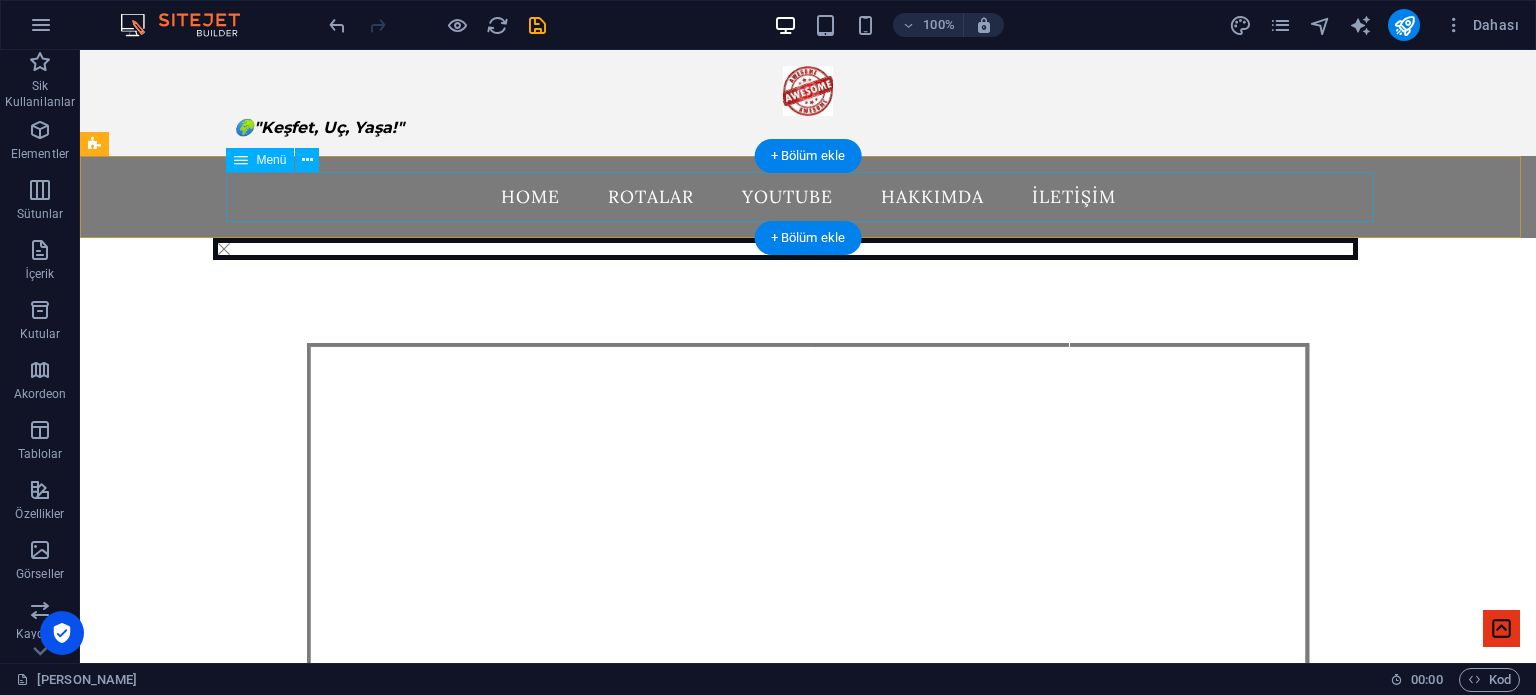 scroll, scrollTop: 0, scrollLeft: 16, axis: horizontal 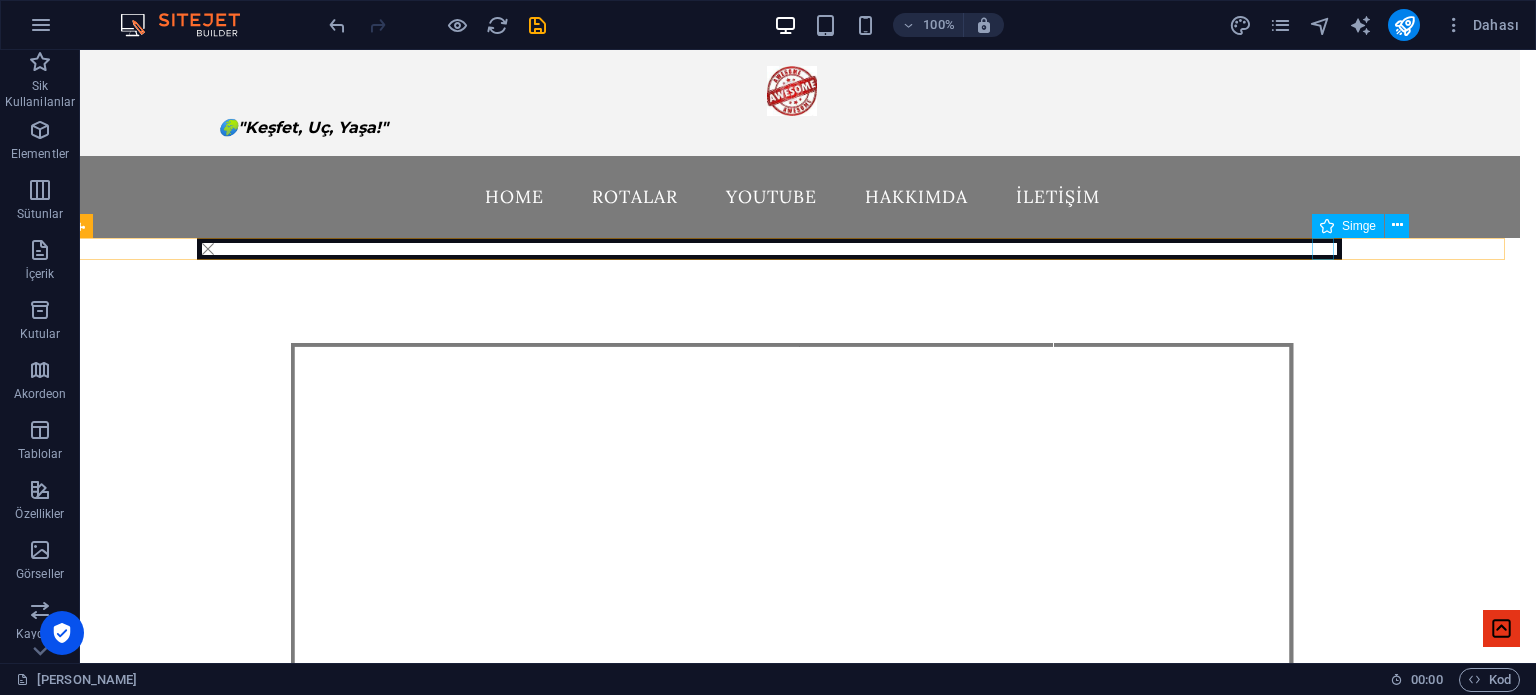 click at bounding box center (769, 249) 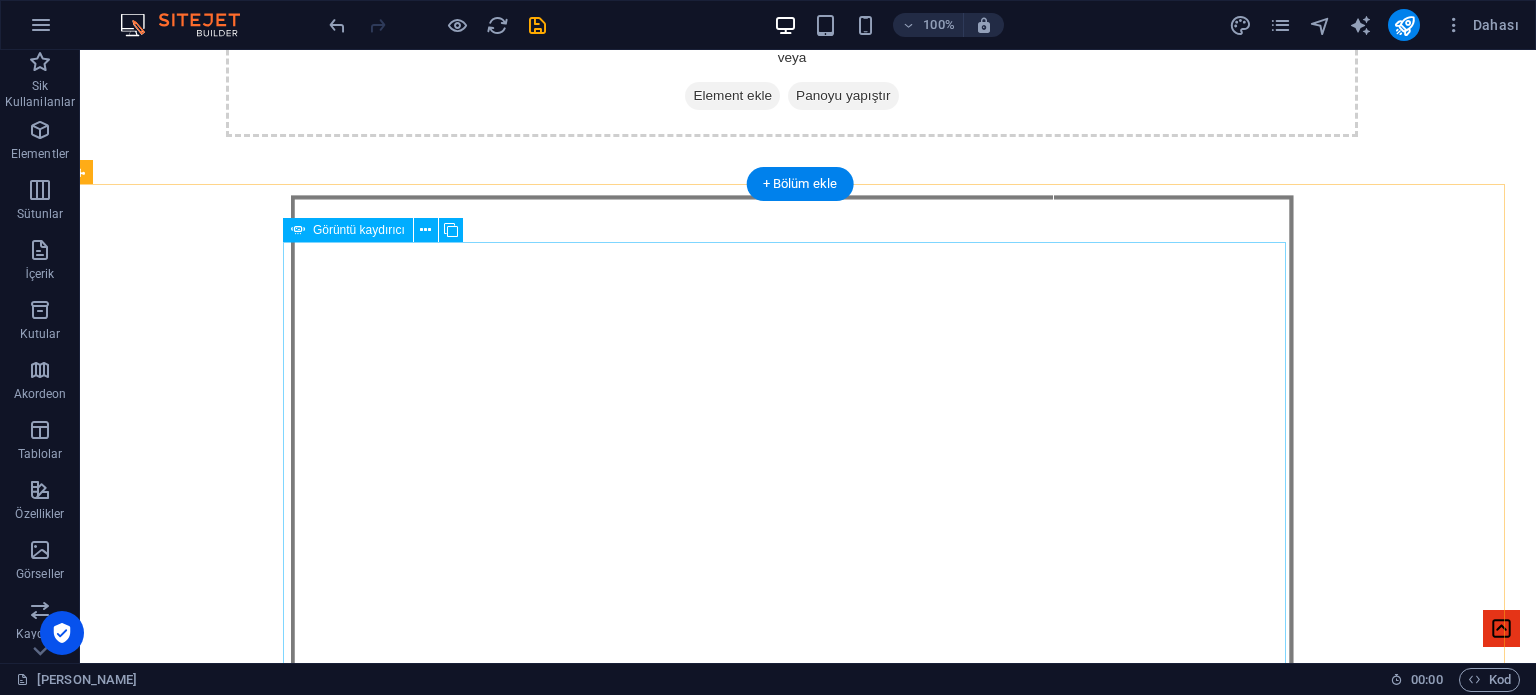 scroll, scrollTop: 252, scrollLeft: 16, axis: both 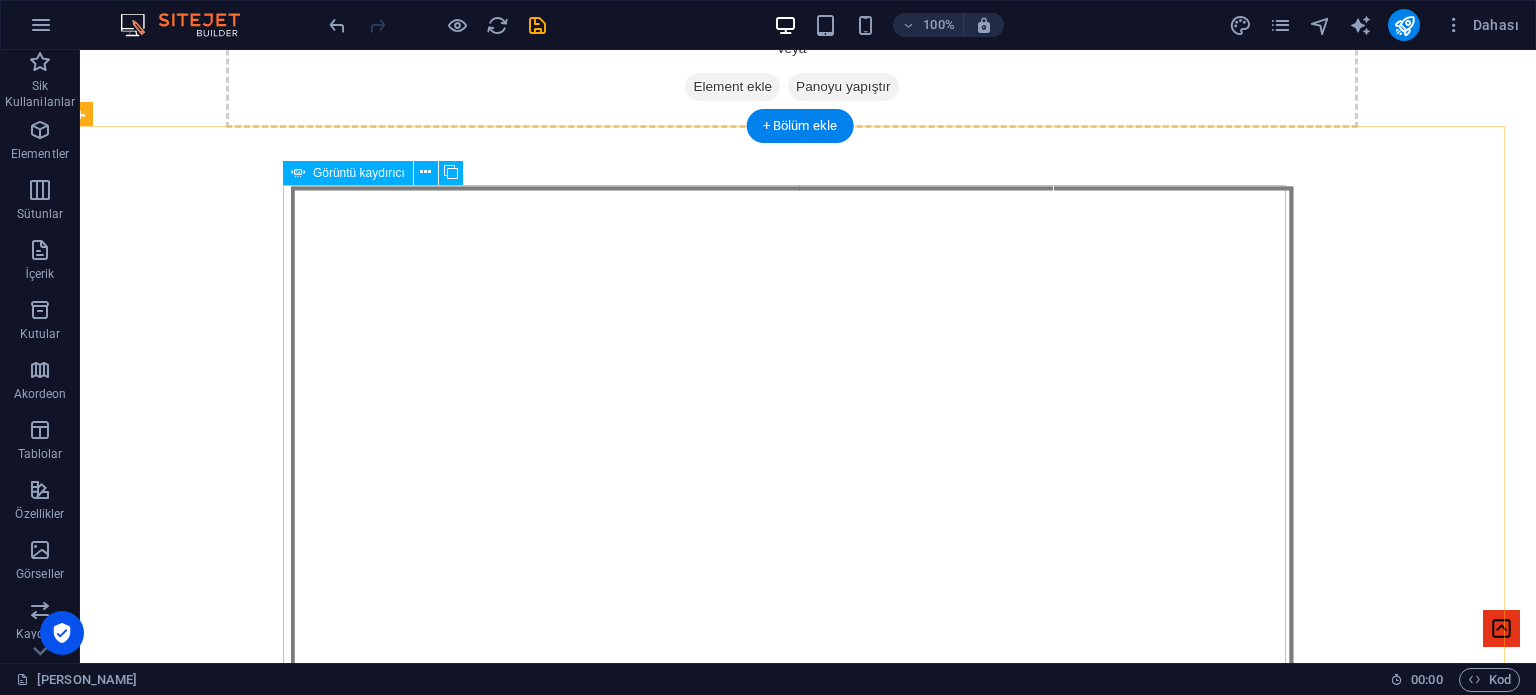 click at bounding box center [-3165, 3022] 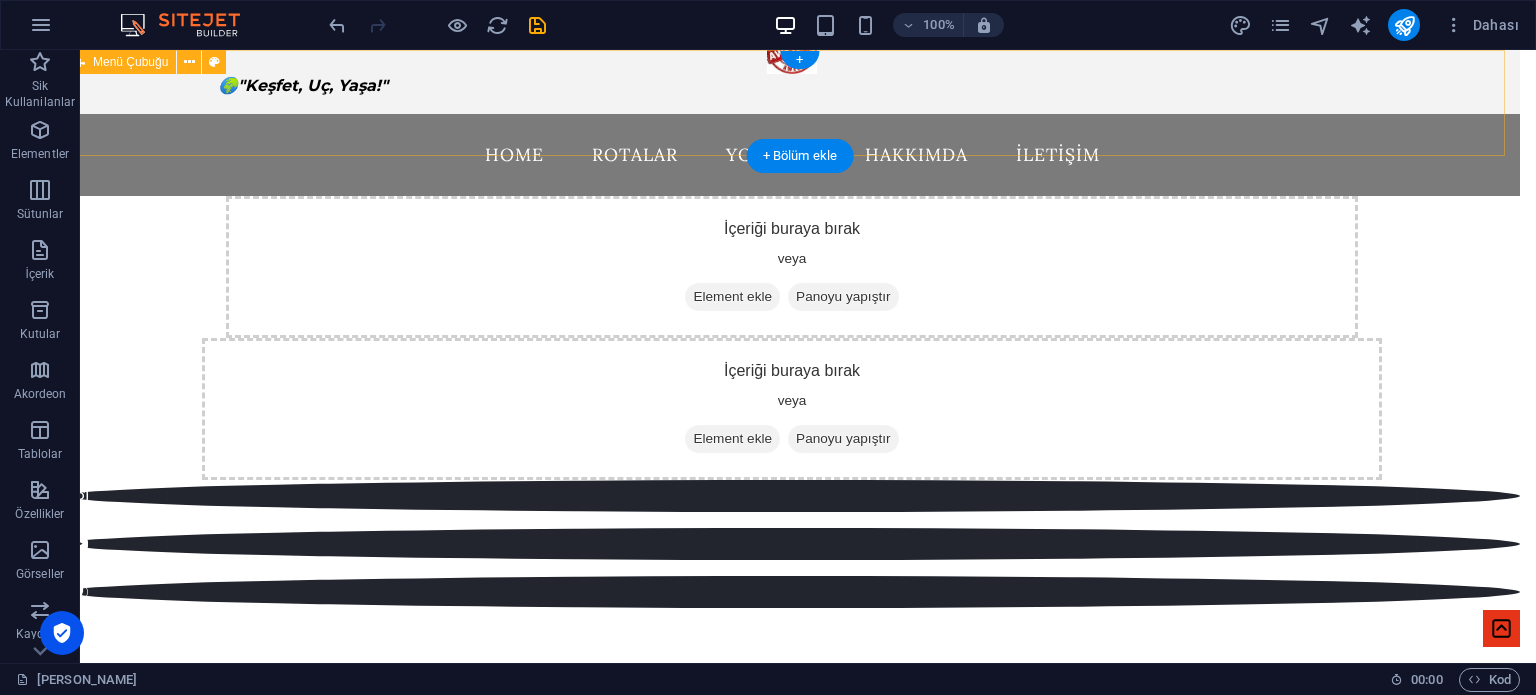 scroll, scrollTop: 0, scrollLeft: 16, axis: horizontal 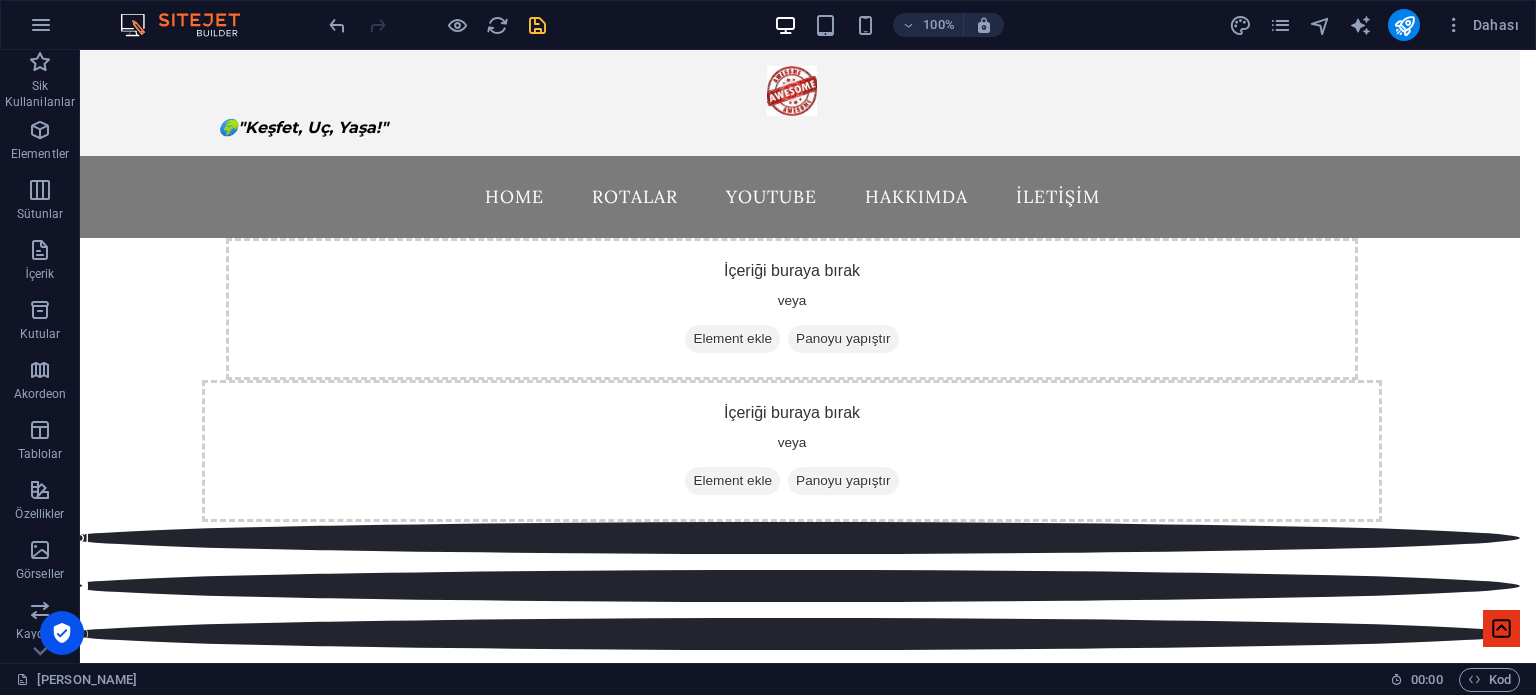 click at bounding box center [537, 25] 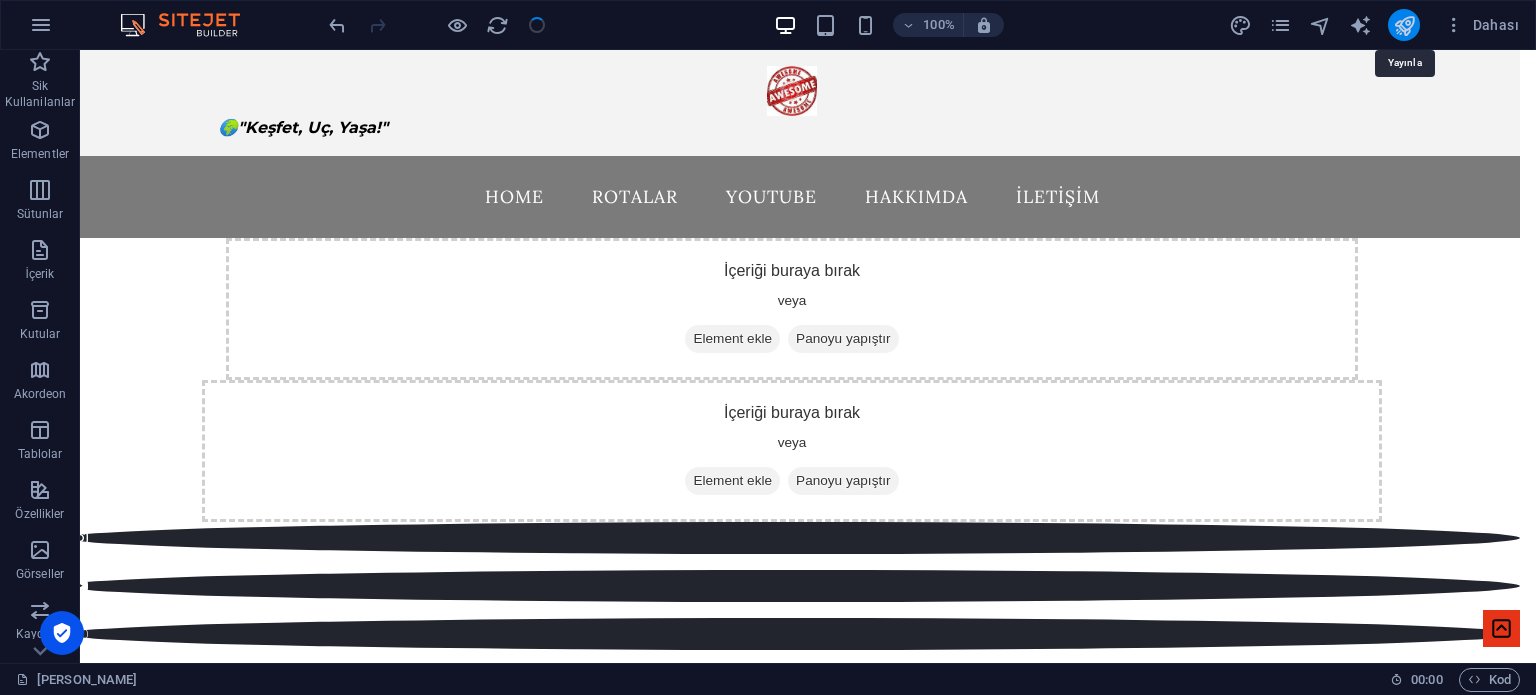 click at bounding box center [1404, 25] 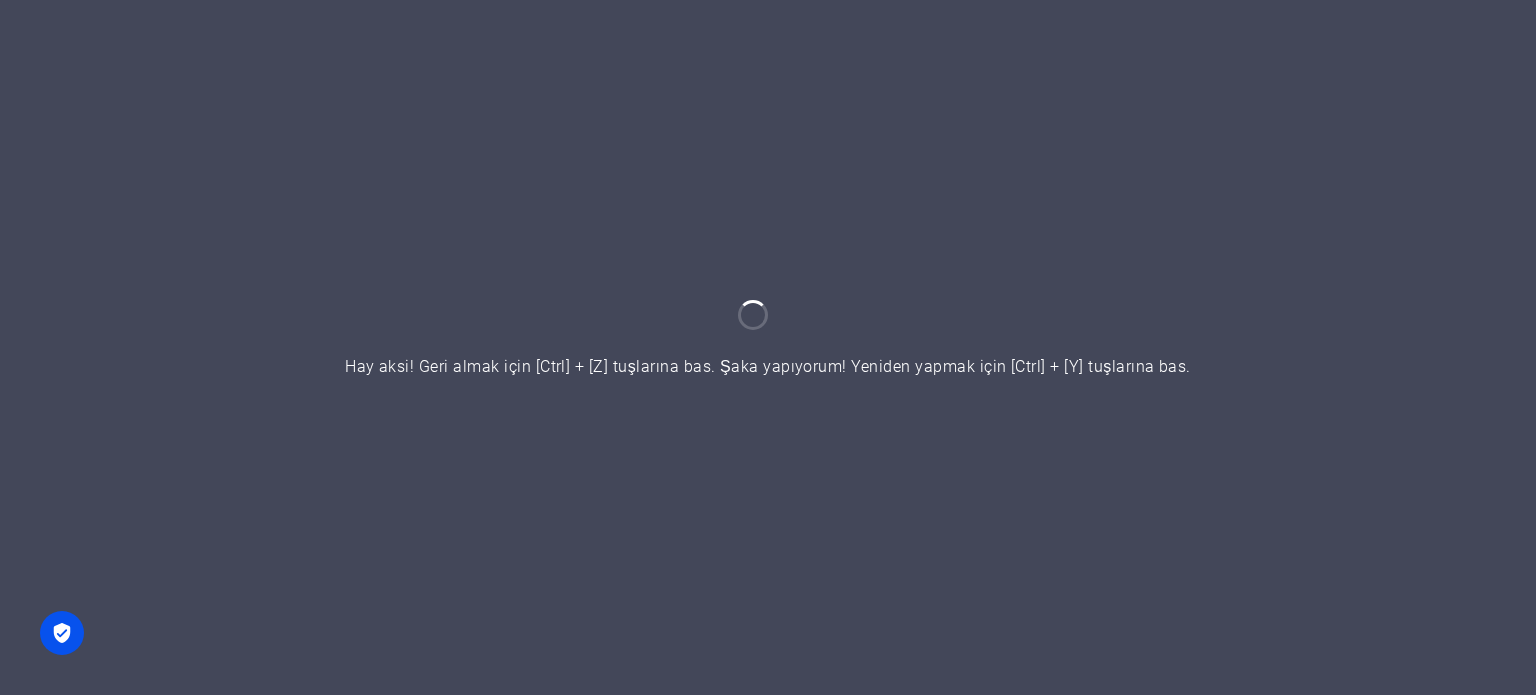 scroll, scrollTop: 0, scrollLeft: 0, axis: both 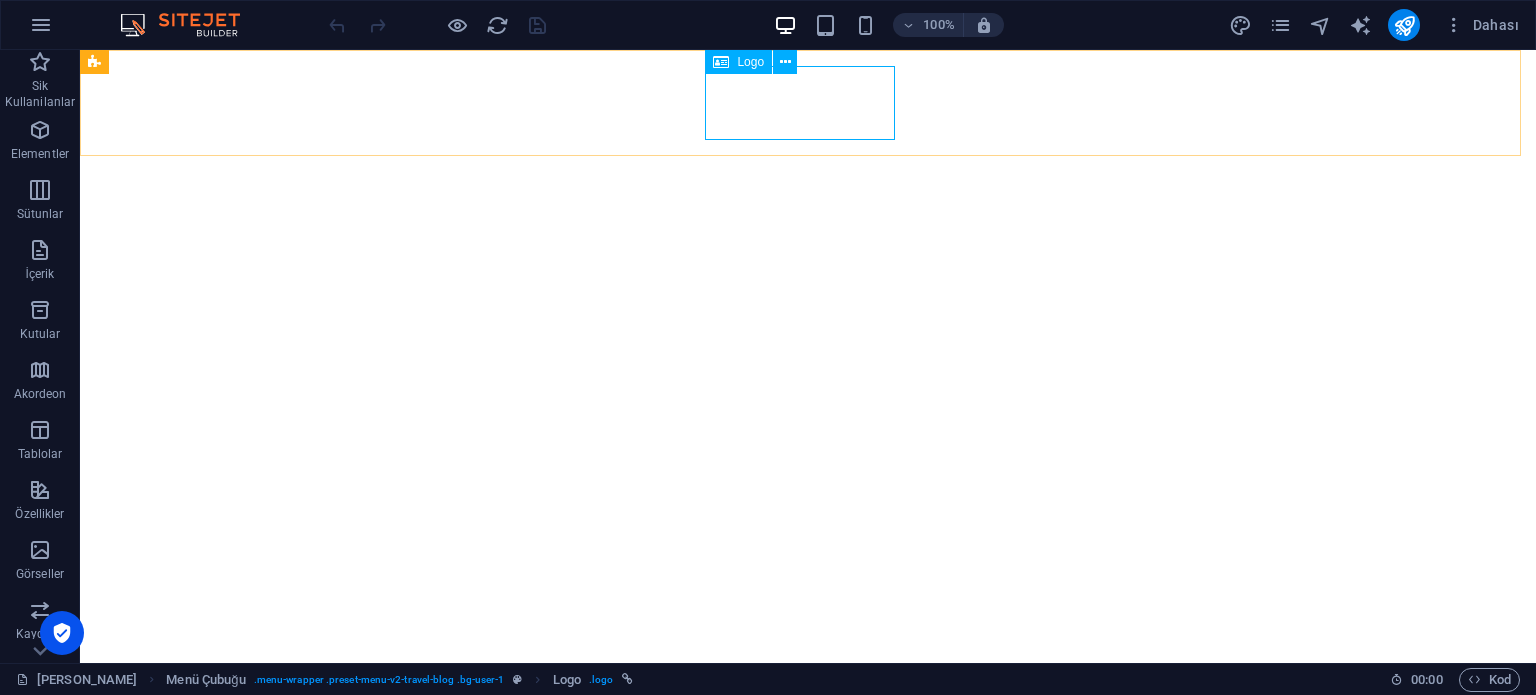 click on "Logo" at bounding box center [750, 62] 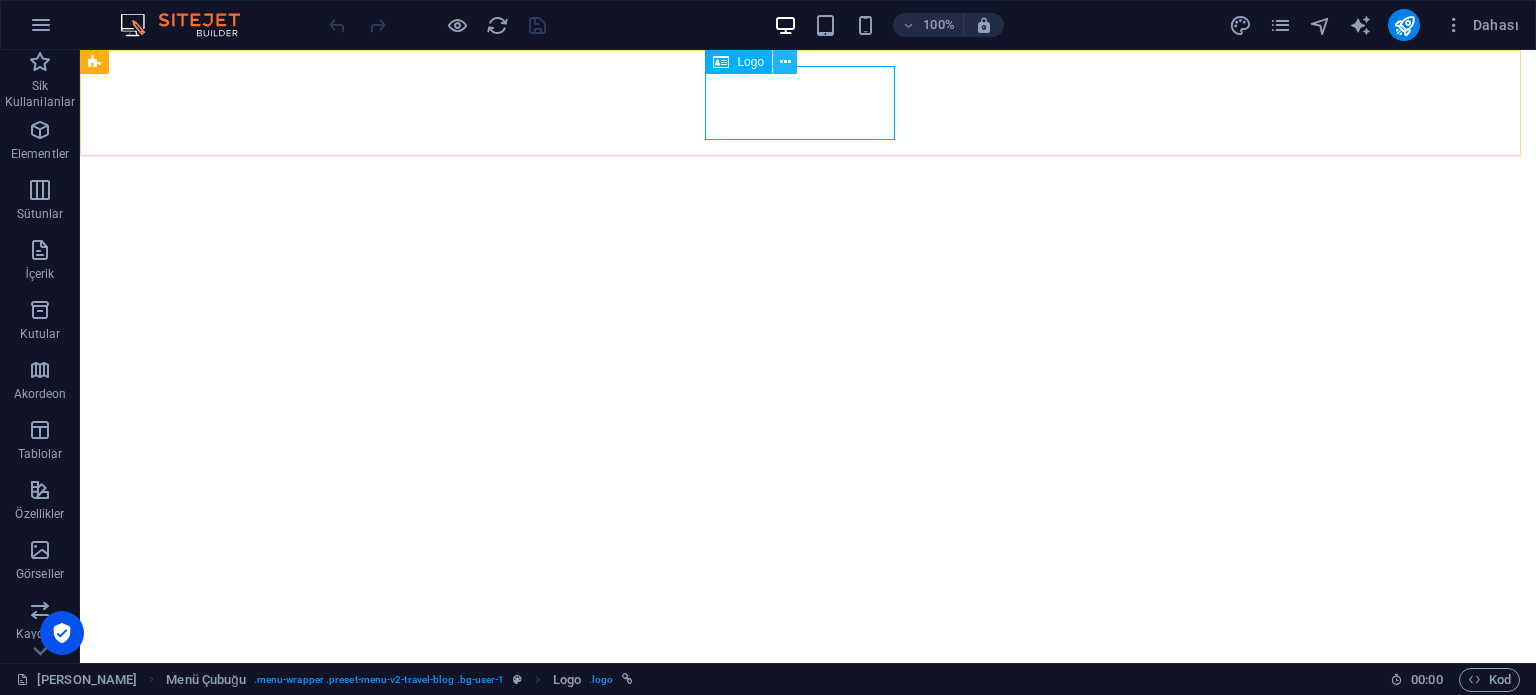 click at bounding box center [785, 62] 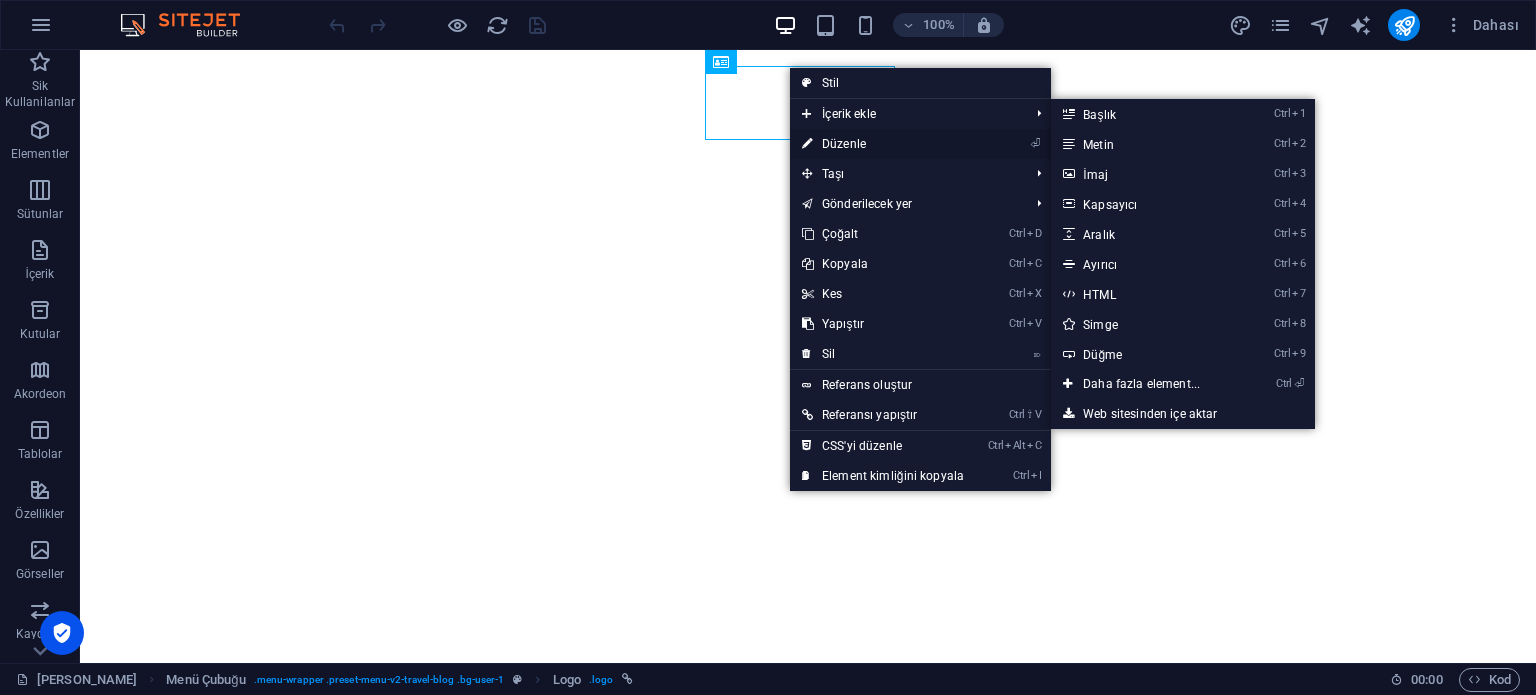 click on "⏎  Düzenle" at bounding box center [883, 144] 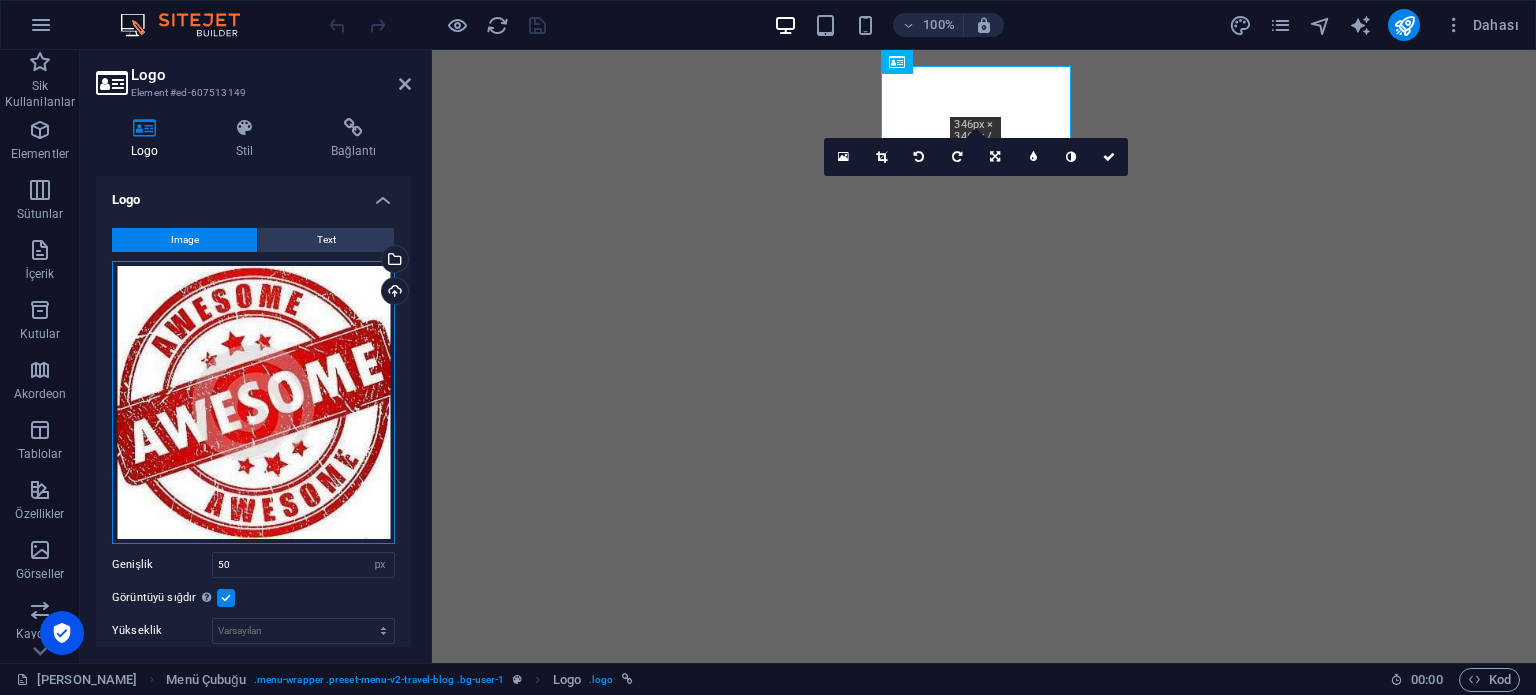 click on "Dosyaları buraya sürükleyin, dosyaları seçmek için tıklayın veya Dosyalardan ya da ücretsiz stok fotoğraf ve videolarımızdan dosyalar seçin" at bounding box center (253, 402) 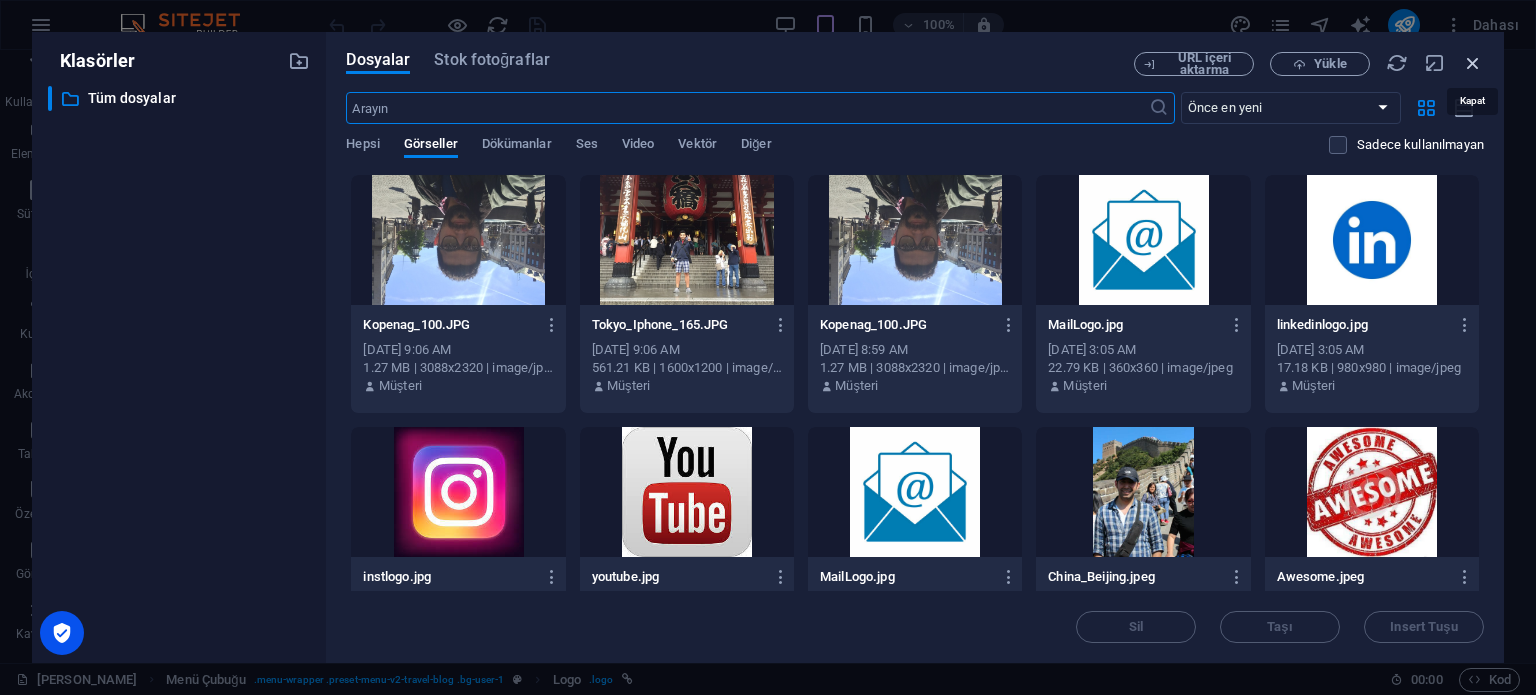 click at bounding box center (1473, 63) 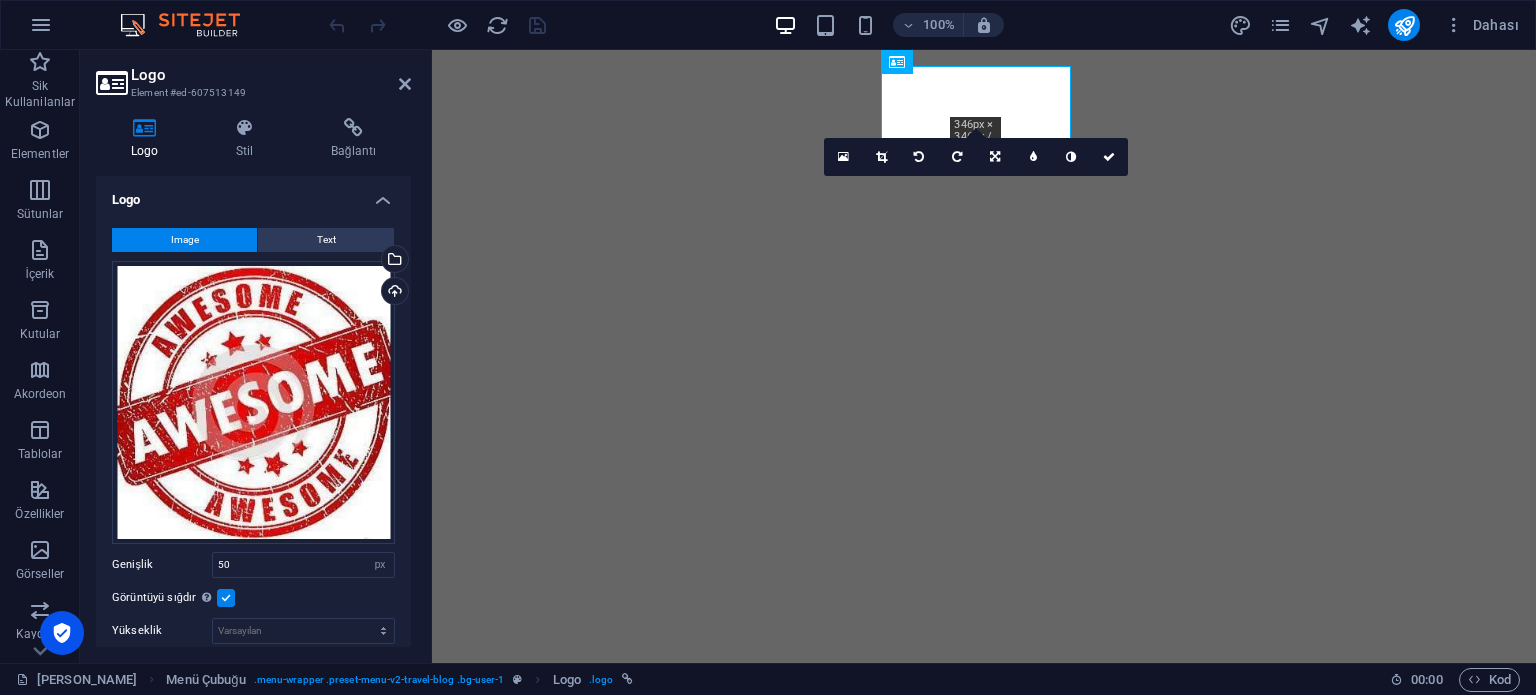 drag, startPoint x: 287, startPoint y: 472, endPoint x: 102, endPoint y: 422, distance: 191.63768 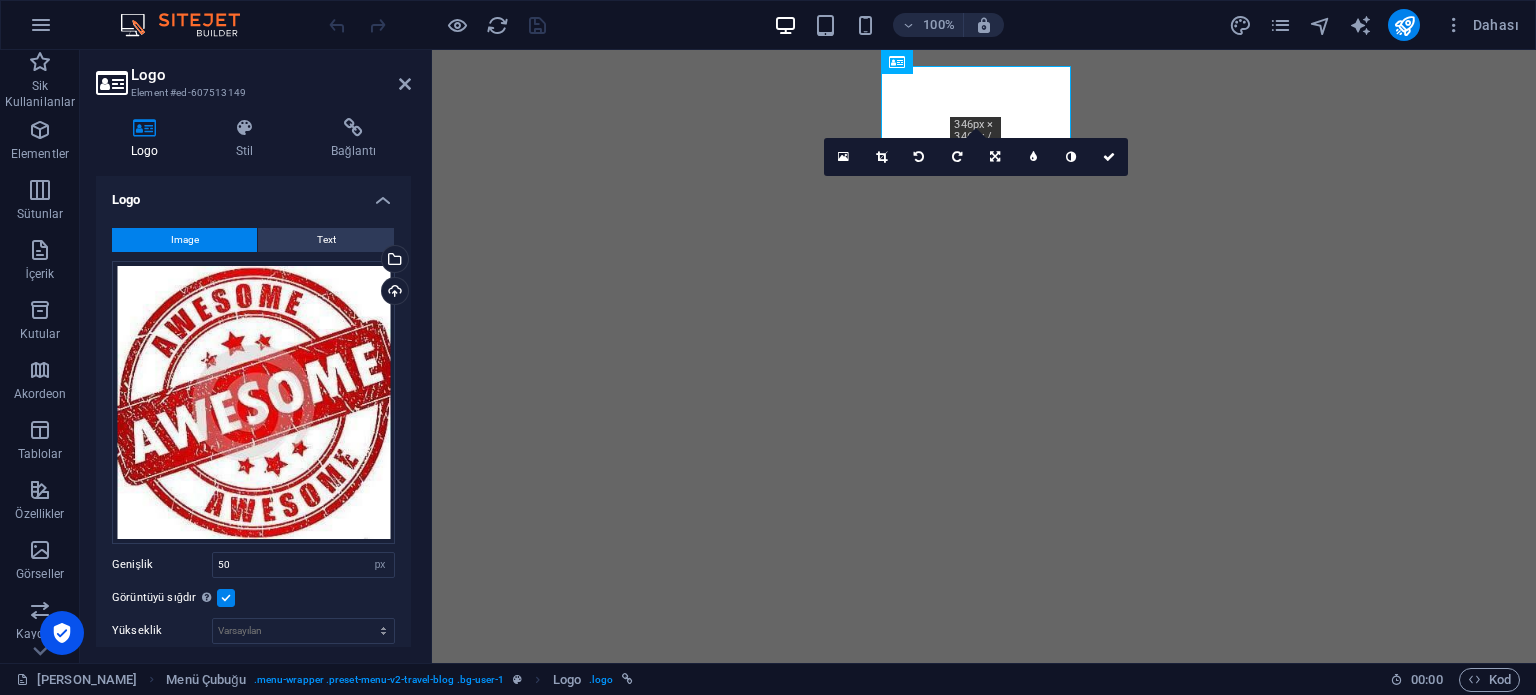 click on "Image Text Dosyaları buraya sürükleyin, dosyaları seçmek için tıklayın veya Dosyalardan ya da ücretsiz stok fotoğraf ve videolarımızdan dosyalar seçin Dosya yöneticisinden, stok fotoğraflardan dosyalar seçin veya dosya(lar) yükleyin Yükle Genişlik 50 Varsayılan otomatik px rem % em vh vw Görüntüyü sığdır Görüntüyü otomatik olarak sabit bir genişliğe ve yüksekliğe sığdır Yükseklik Varsayılan otomatik px Hizalama Lazyload Sayfa yüklendikten sonra görüntülerin yüklenmesi, sayfa hızını artırır. Duyarlı Retina görüntüsünü ve akıllı telefon için optimize edilmiş boyutları otomatik olarak yükle. Lightbox Başlık olarak kullan Görüntü, bir H1 başlık etiketine sığdırılacak. Alternatif metne H1 başlığının genişliğini vermek için kullanışlıdır, ör. logo için. Belirsizse işaretlemeden bırak. Optimize Görseller, sayfa hızını iyileştirmek için sıkıştırılmıştır. Konum Yön Özel X uzaklığı 50 px rem % vh vw Y uzaklığı" at bounding box center (253, 551) 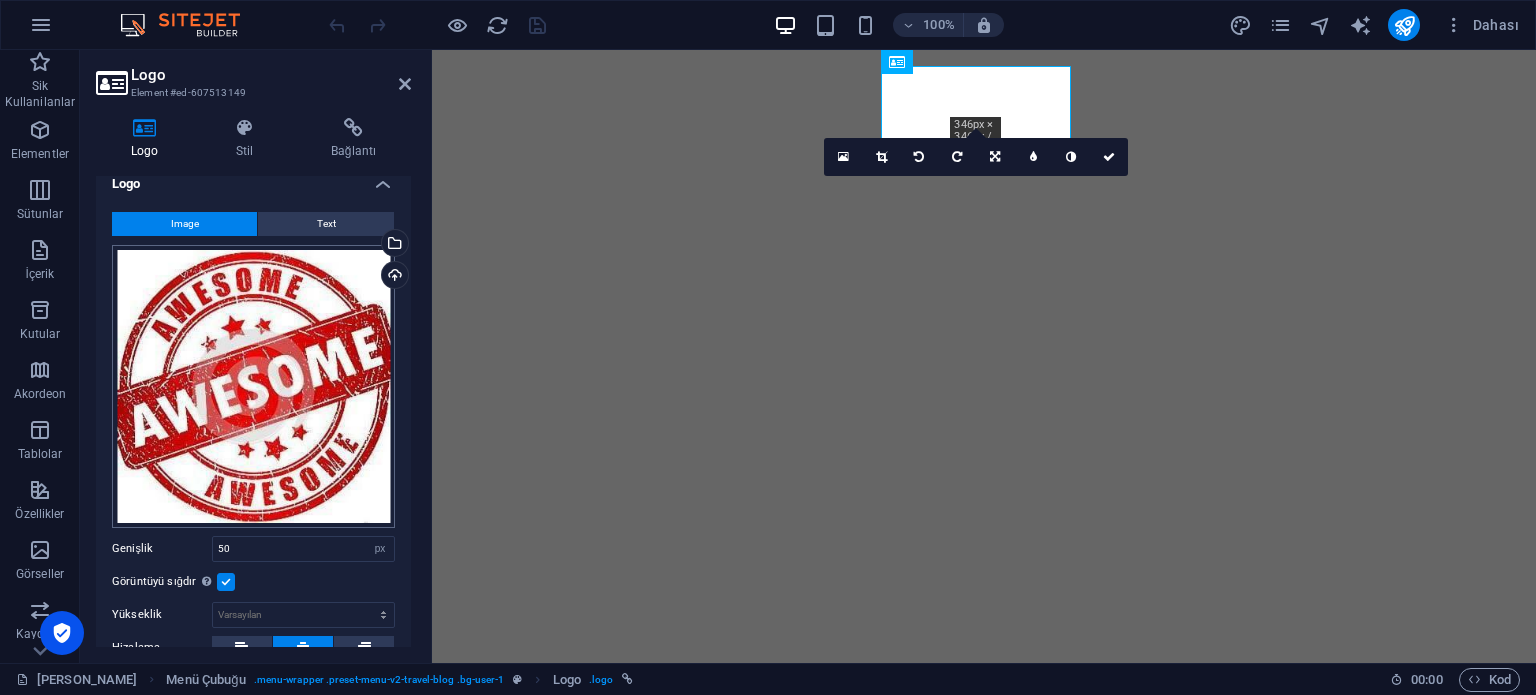scroll, scrollTop: 12, scrollLeft: 0, axis: vertical 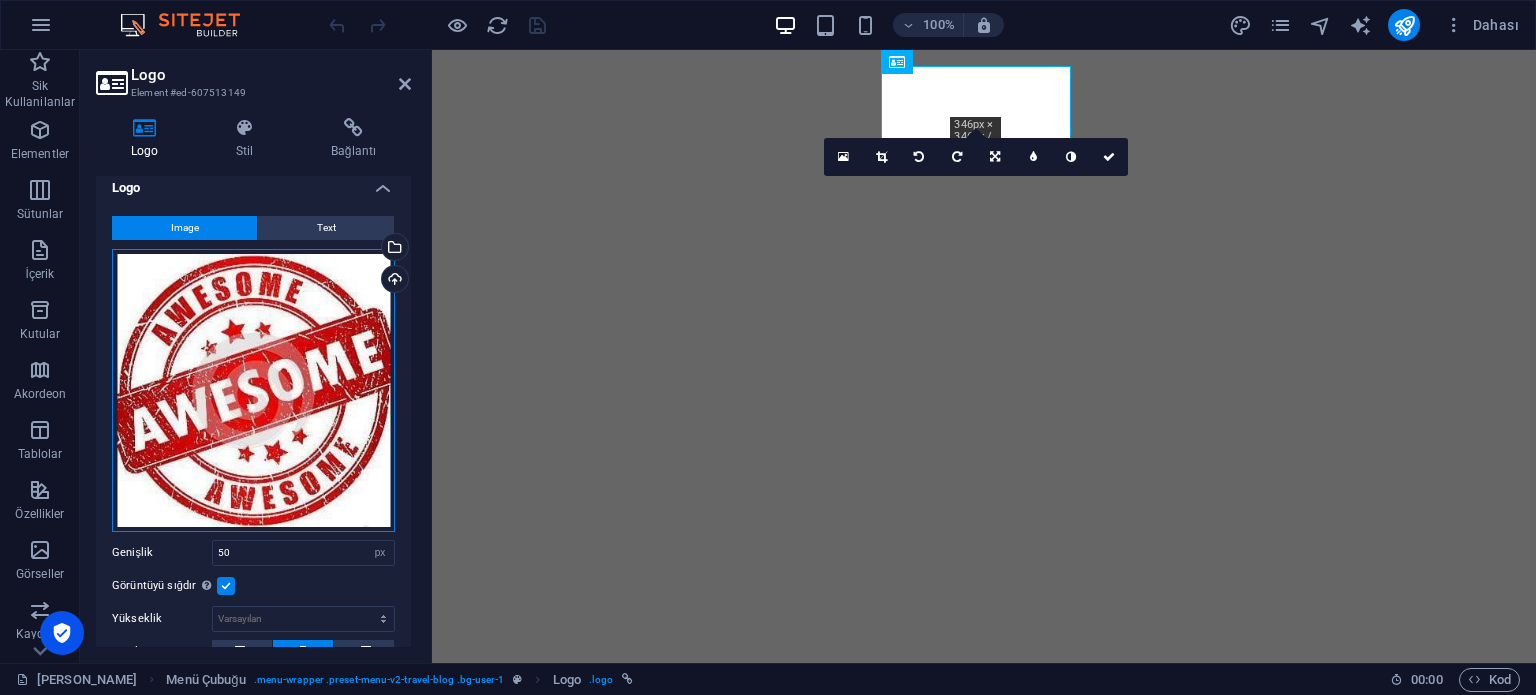 click on "Dosyaları buraya sürükleyin, dosyaları seçmek için tıklayın veya Dosyalardan ya da ücretsiz stok fotoğraf ve videolarımızdan dosyalar seçin" at bounding box center [253, 390] 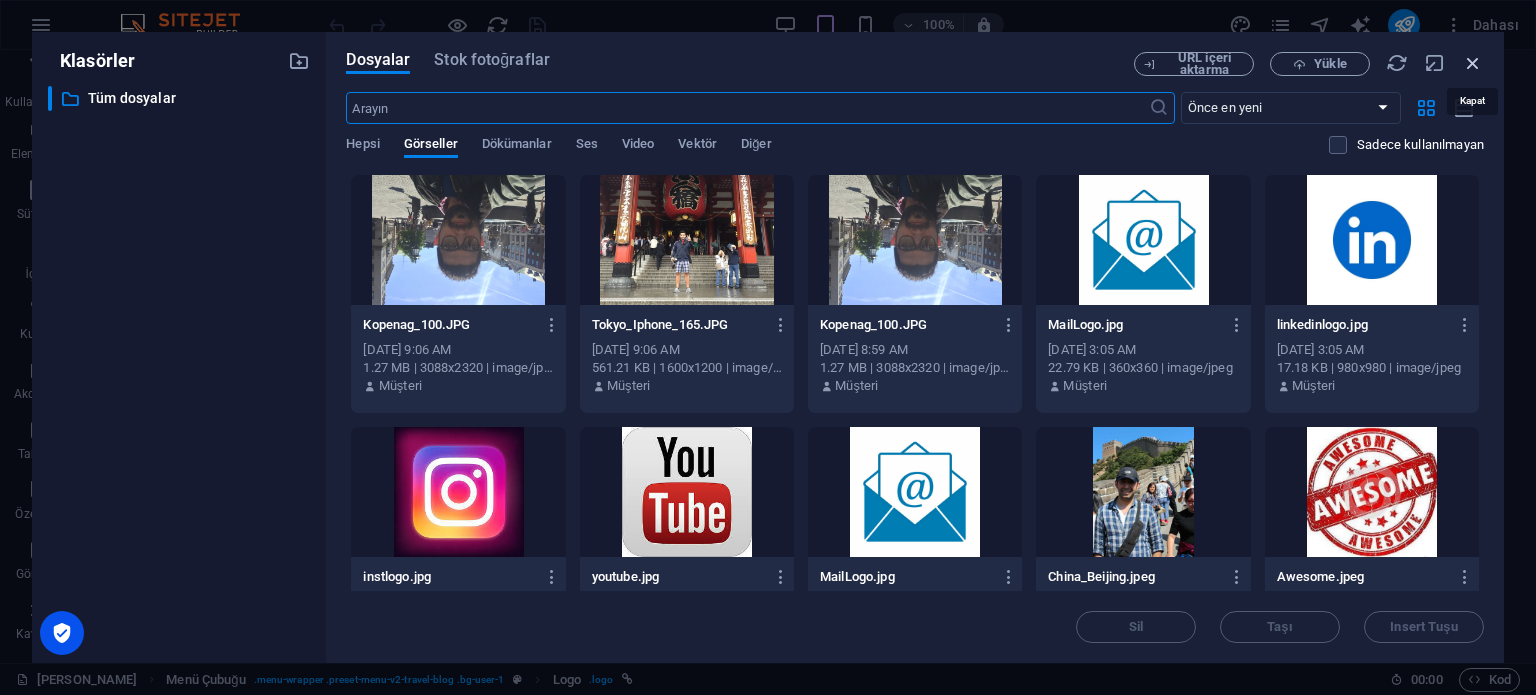 click at bounding box center [1473, 63] 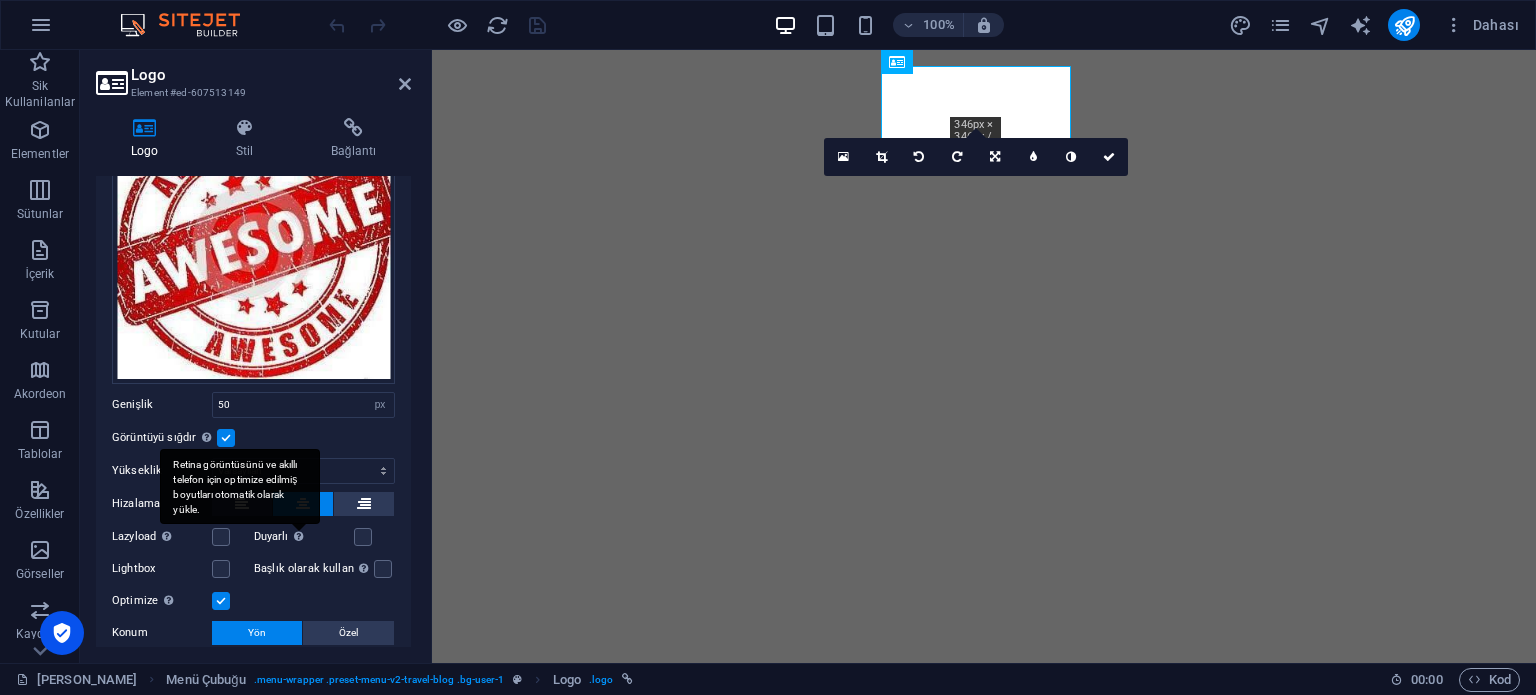 scroll, scrollTop: 0, scrollLeft: 0, axis: both 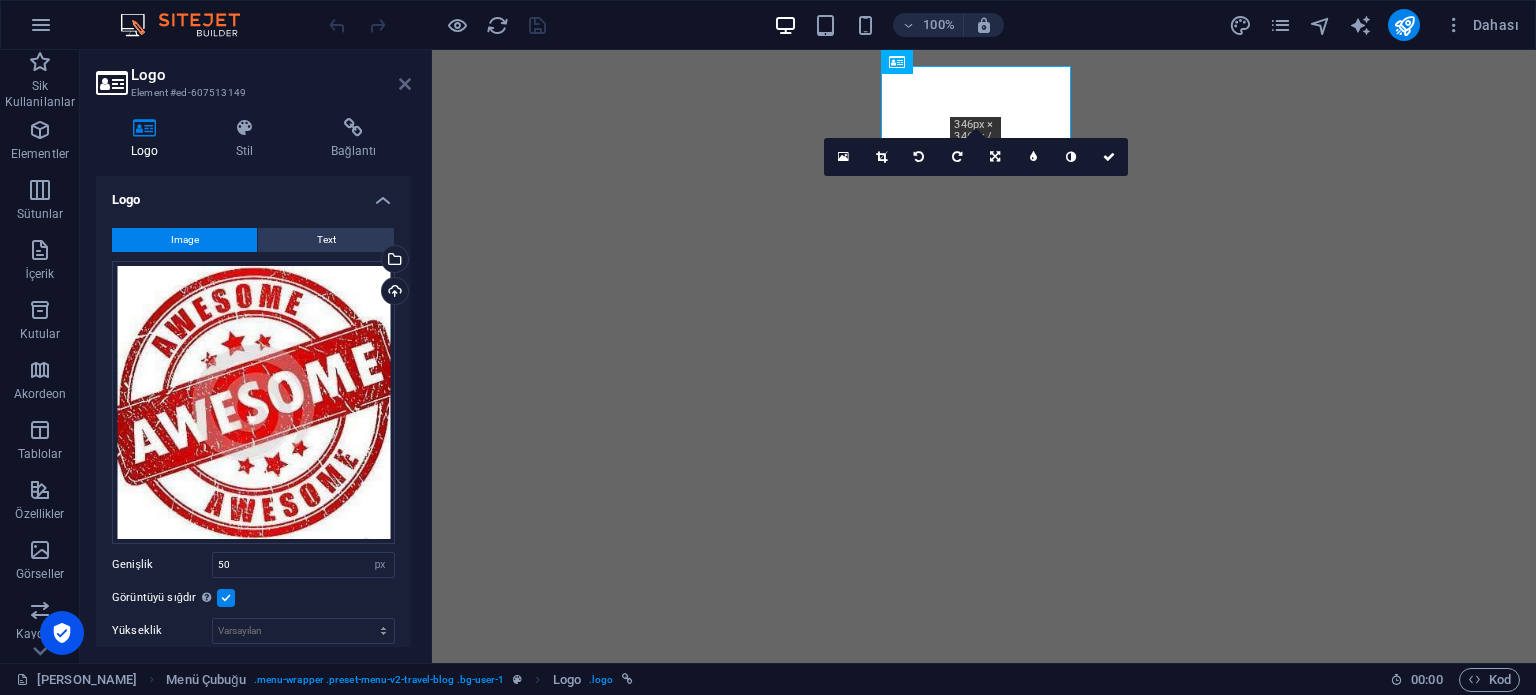 click at bounding box center (405, 84) 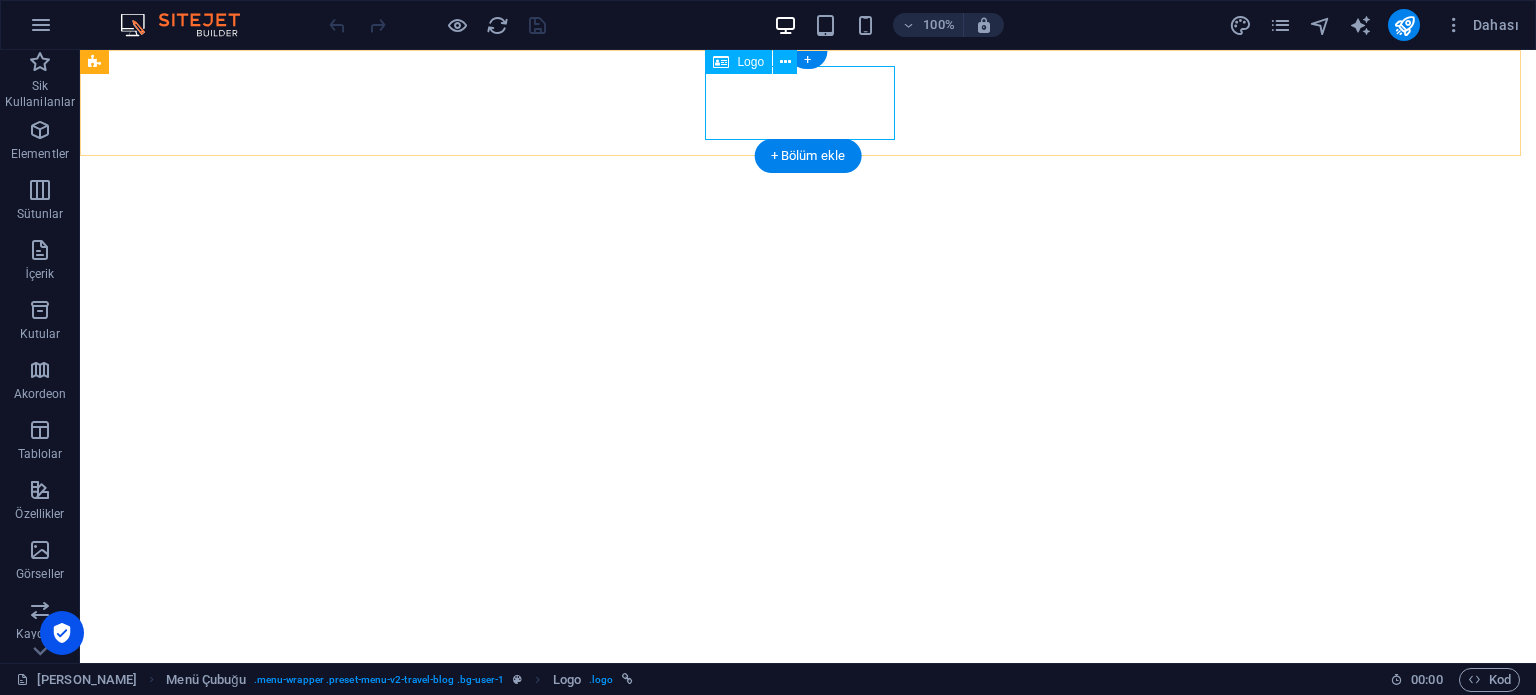 select on "px" 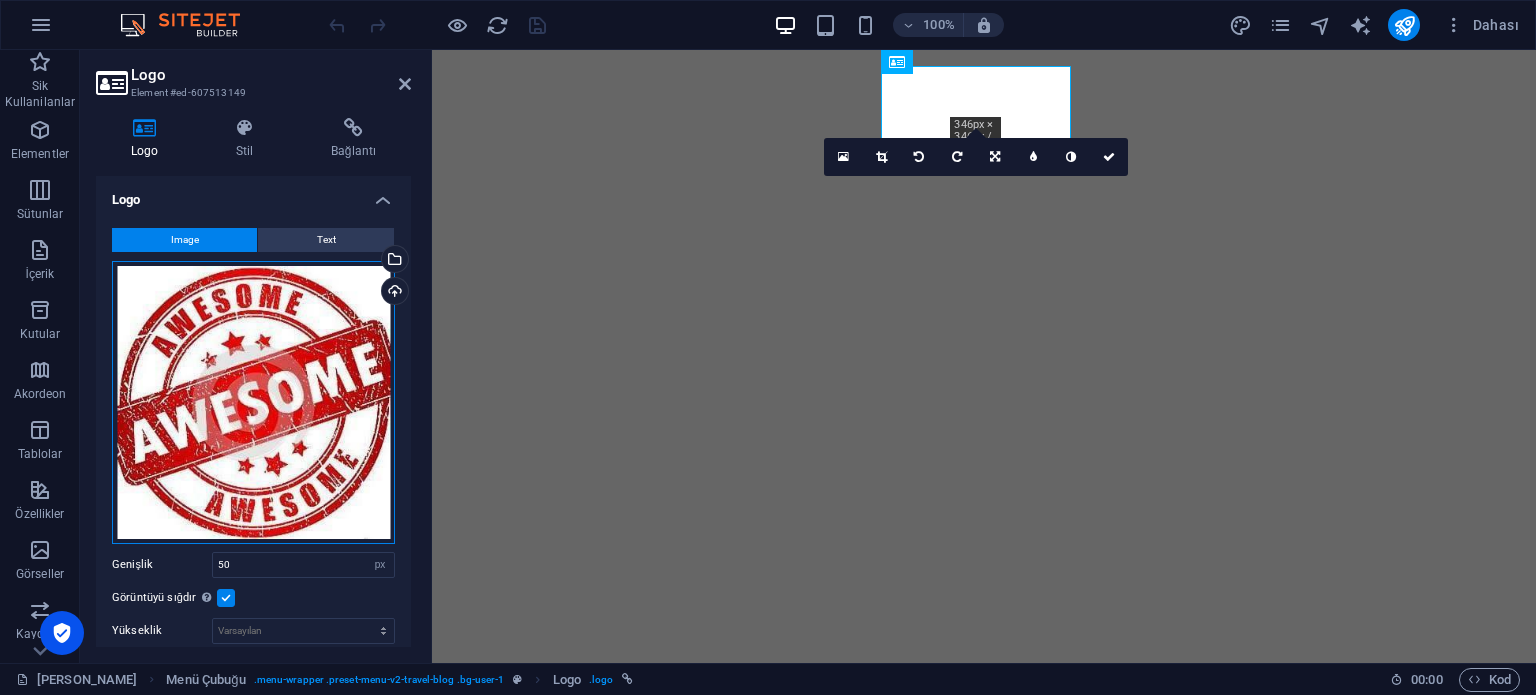 click on "Dosyaları buraya sürükleyin, dosyaları seçmek için tıklayın veya Dosyalardan ya da ücretsiz stok fotoğraf ve videolarımızdan dosyalar seçin" at bounding box center (253, 402) 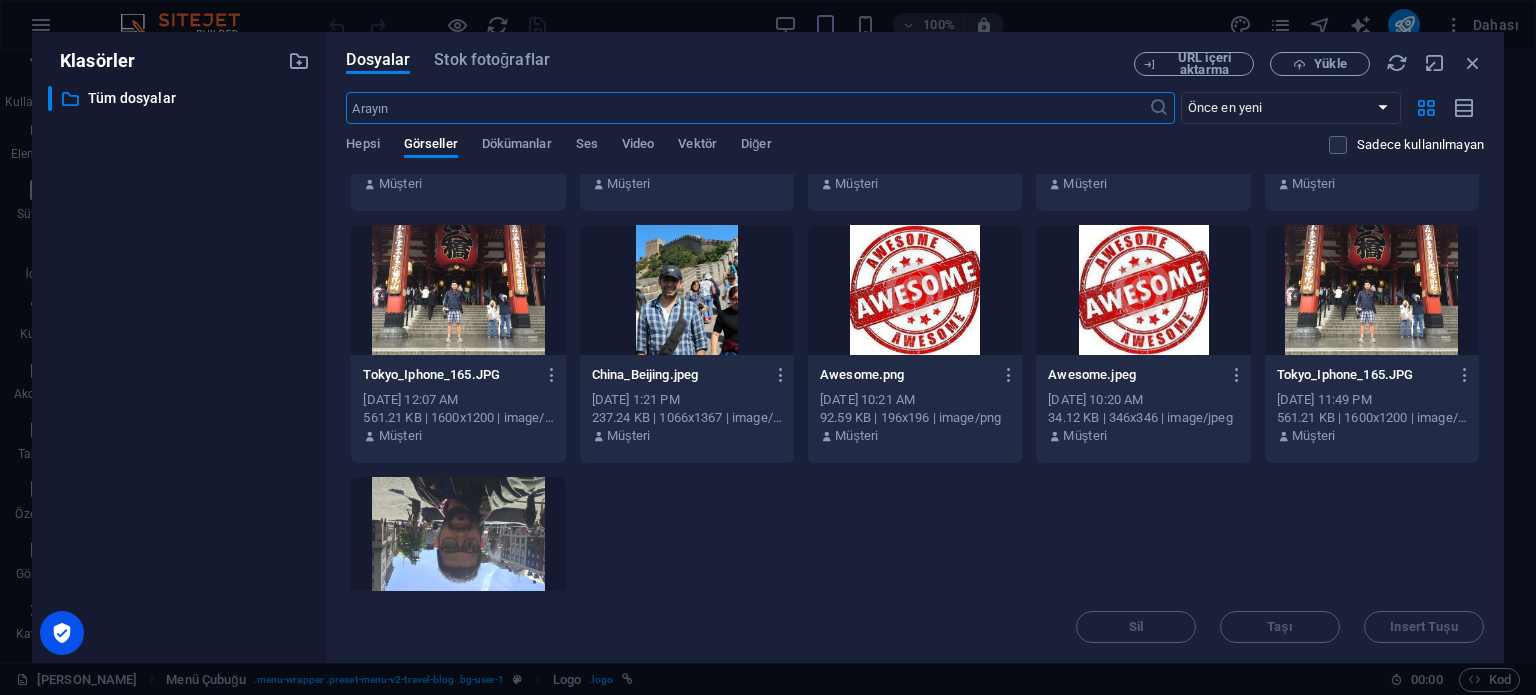 scroll, scrollTop: 578, scrollLeft: 0, axis: vertical 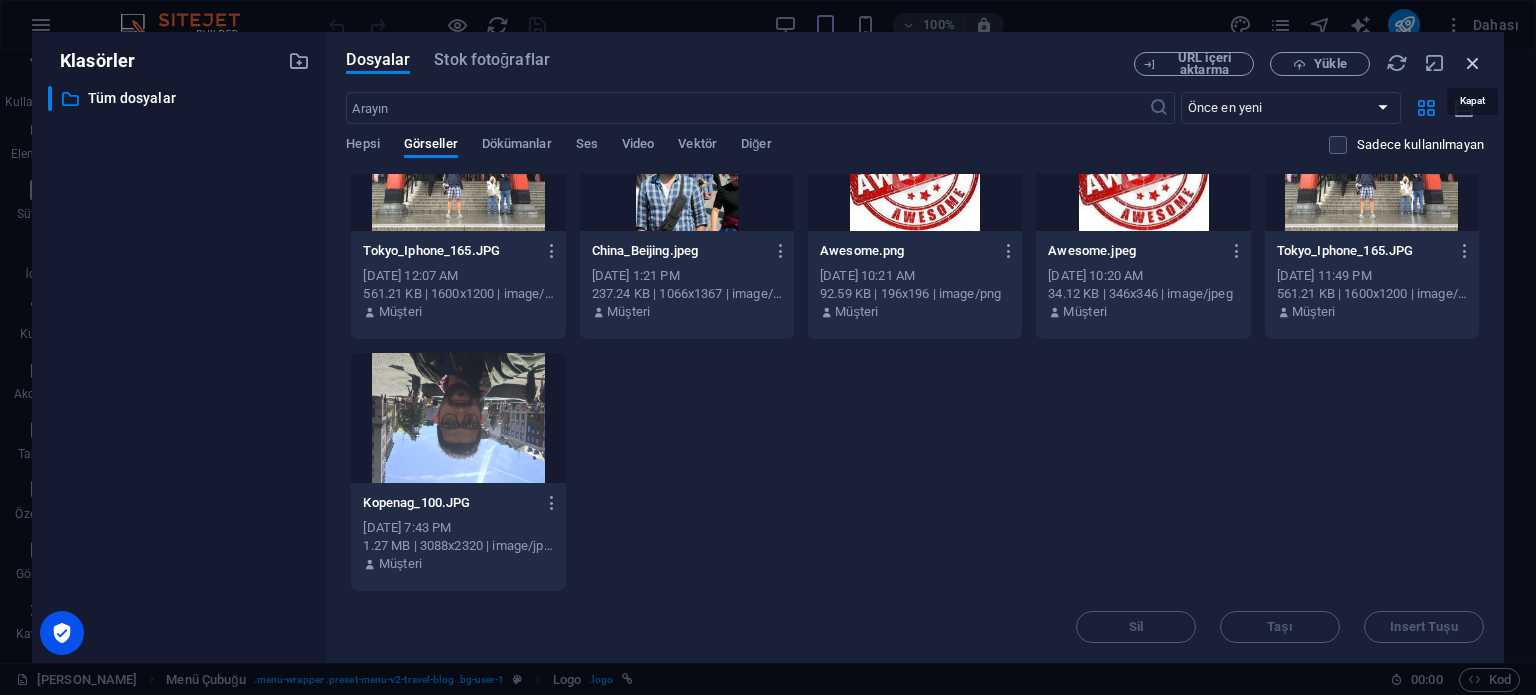 click at bounding box center (1473, 63) 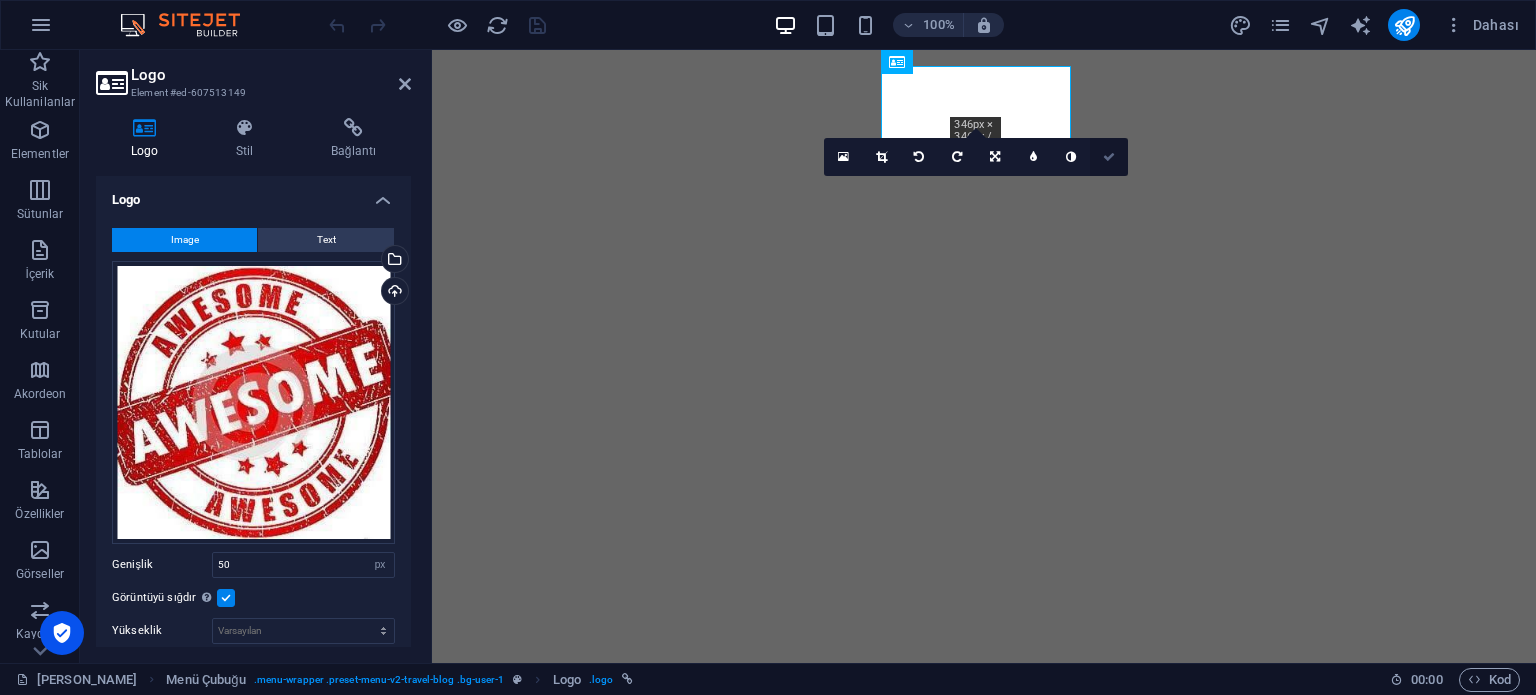 click at bounding box center [1109, 157] 